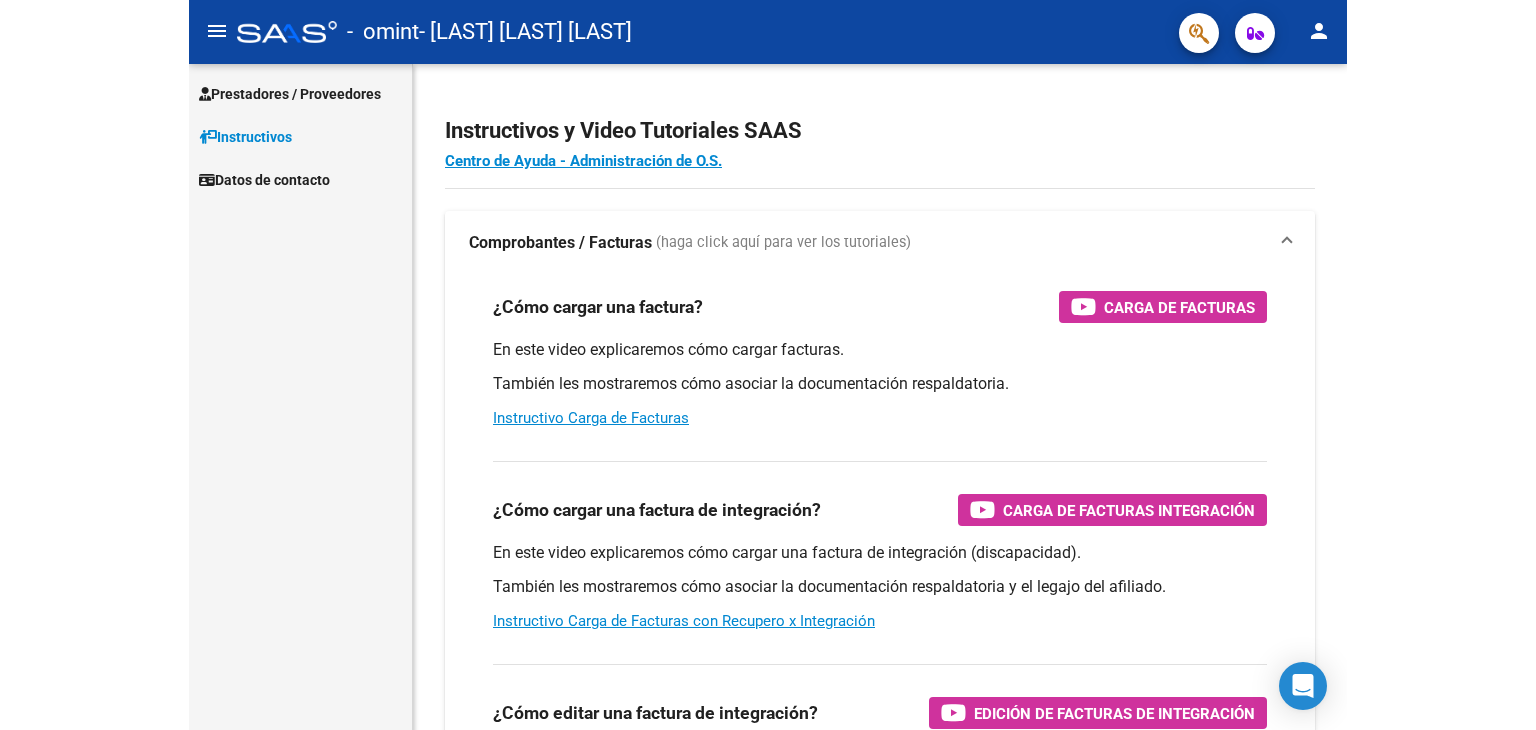 scroll, scrollTop: 0, scrollLeft: 0, axis: both 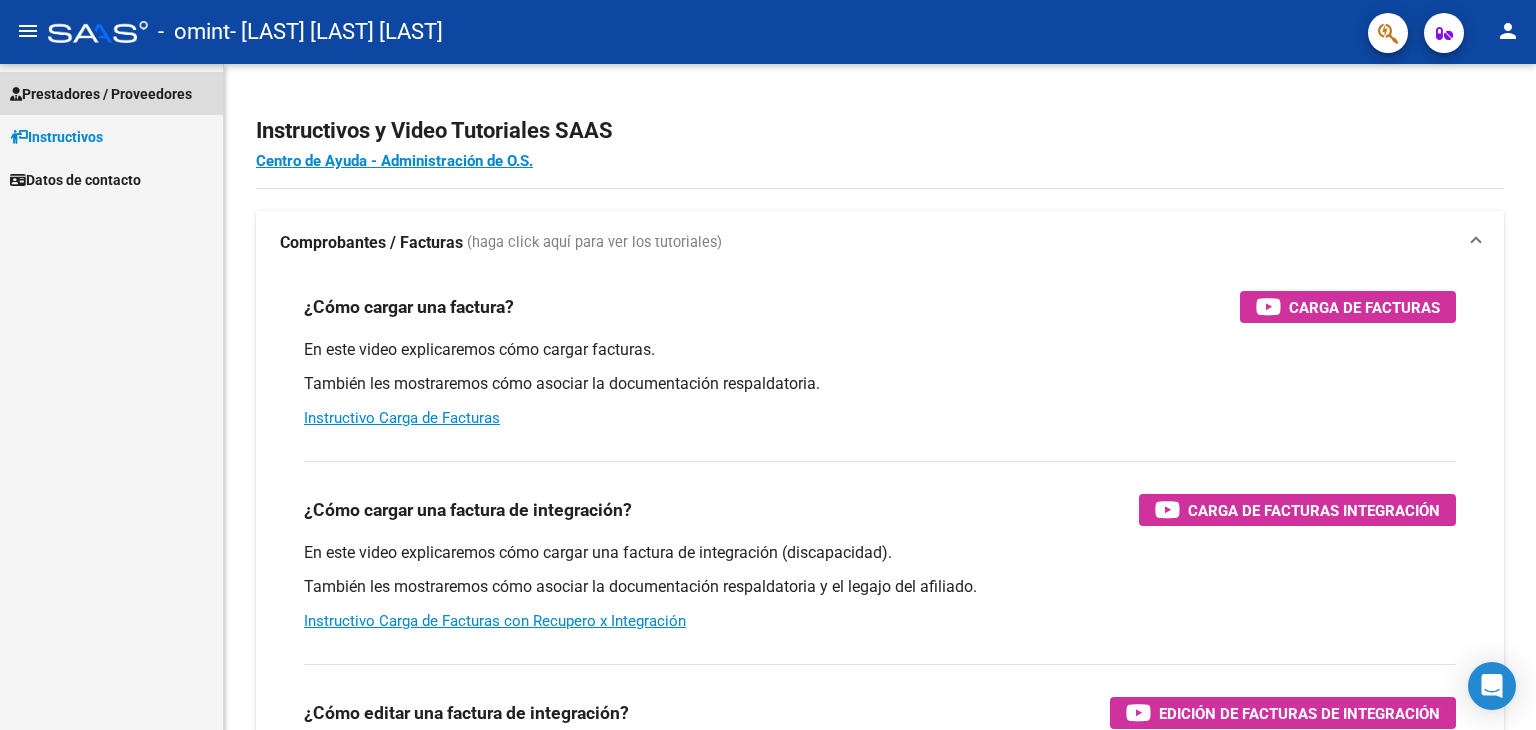 click on "Prestadores / Proveedores" at bounding box center (101, 94) 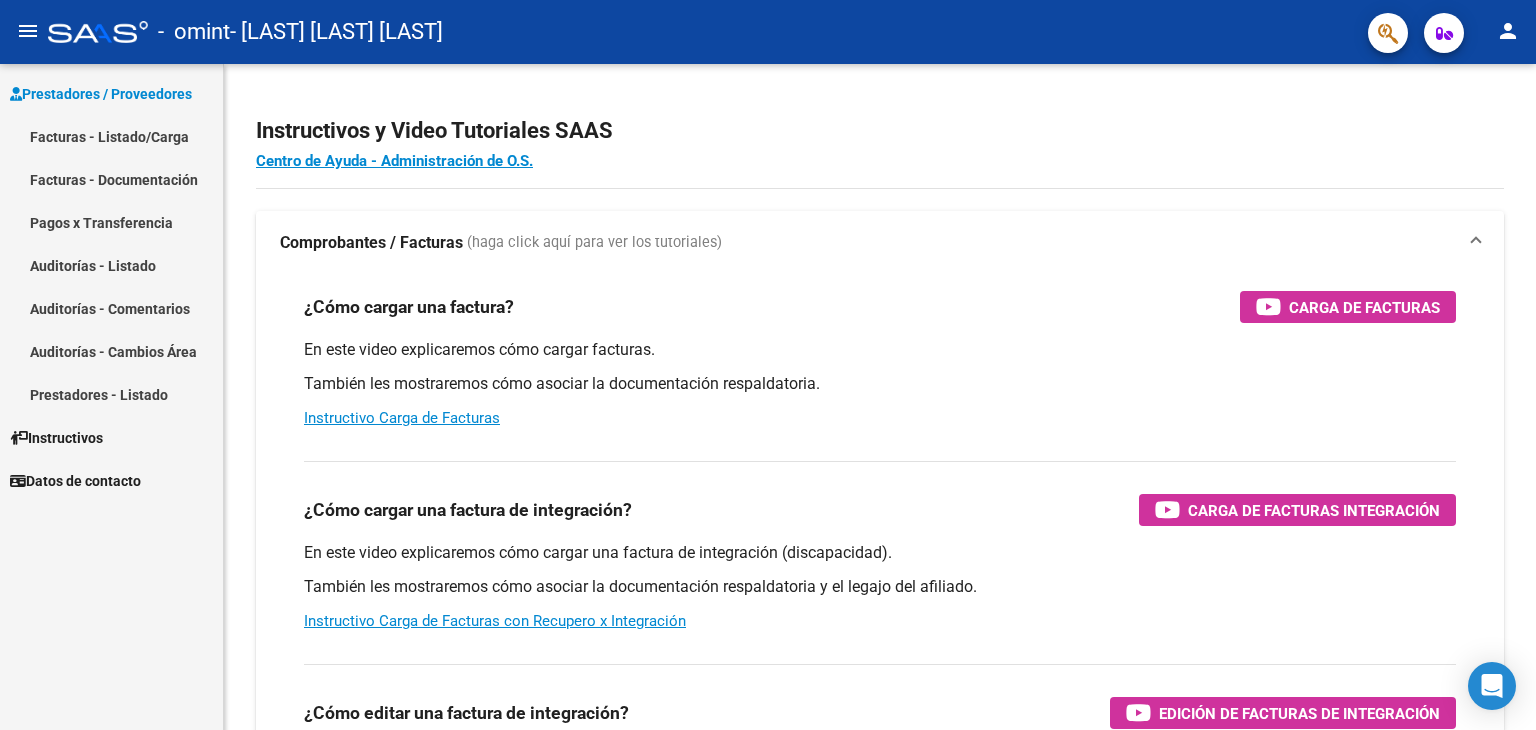 click on "Facturas - Listado/Carga" at bounding box center [111, 136] 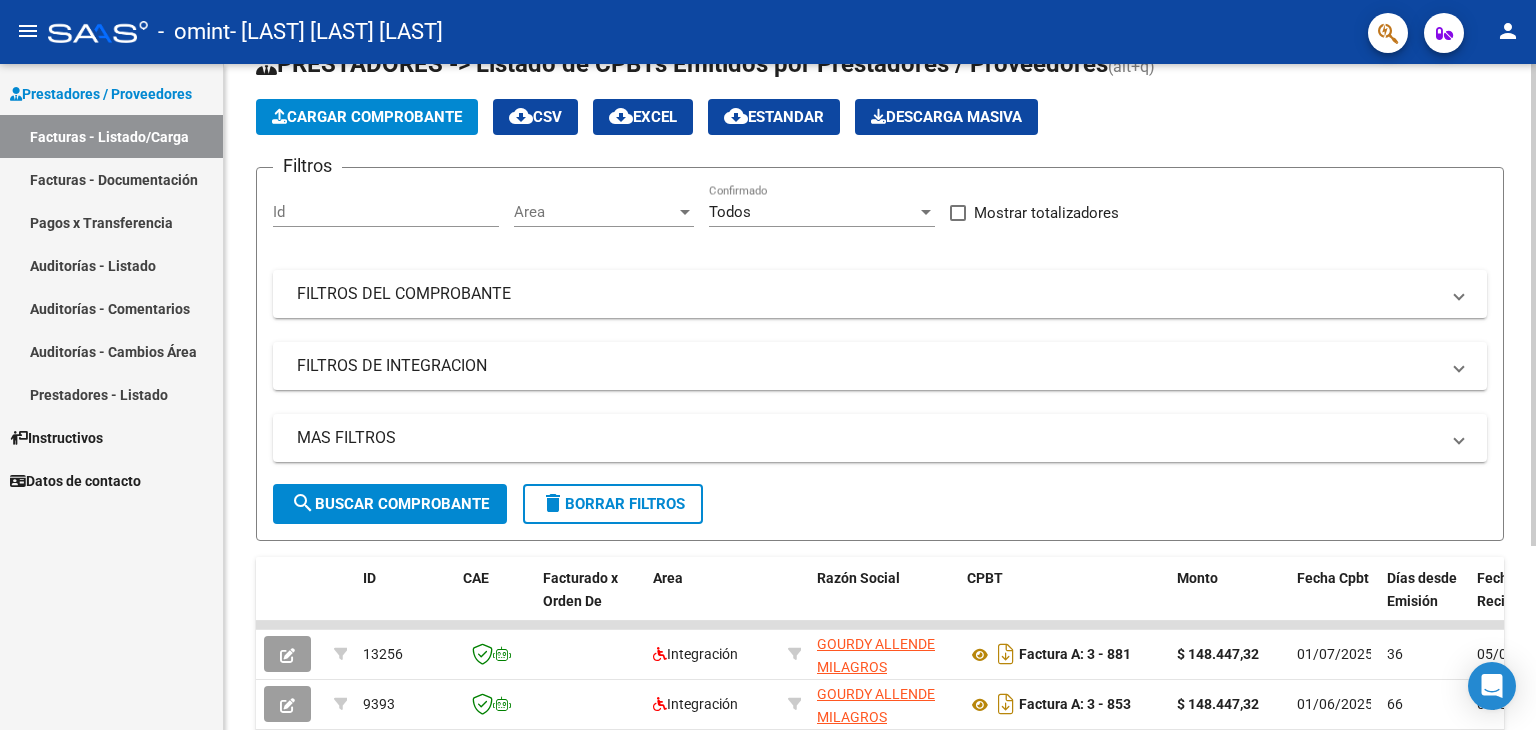 scroll, scrollTop: 200, scrollLeft: 0, axis: vertical 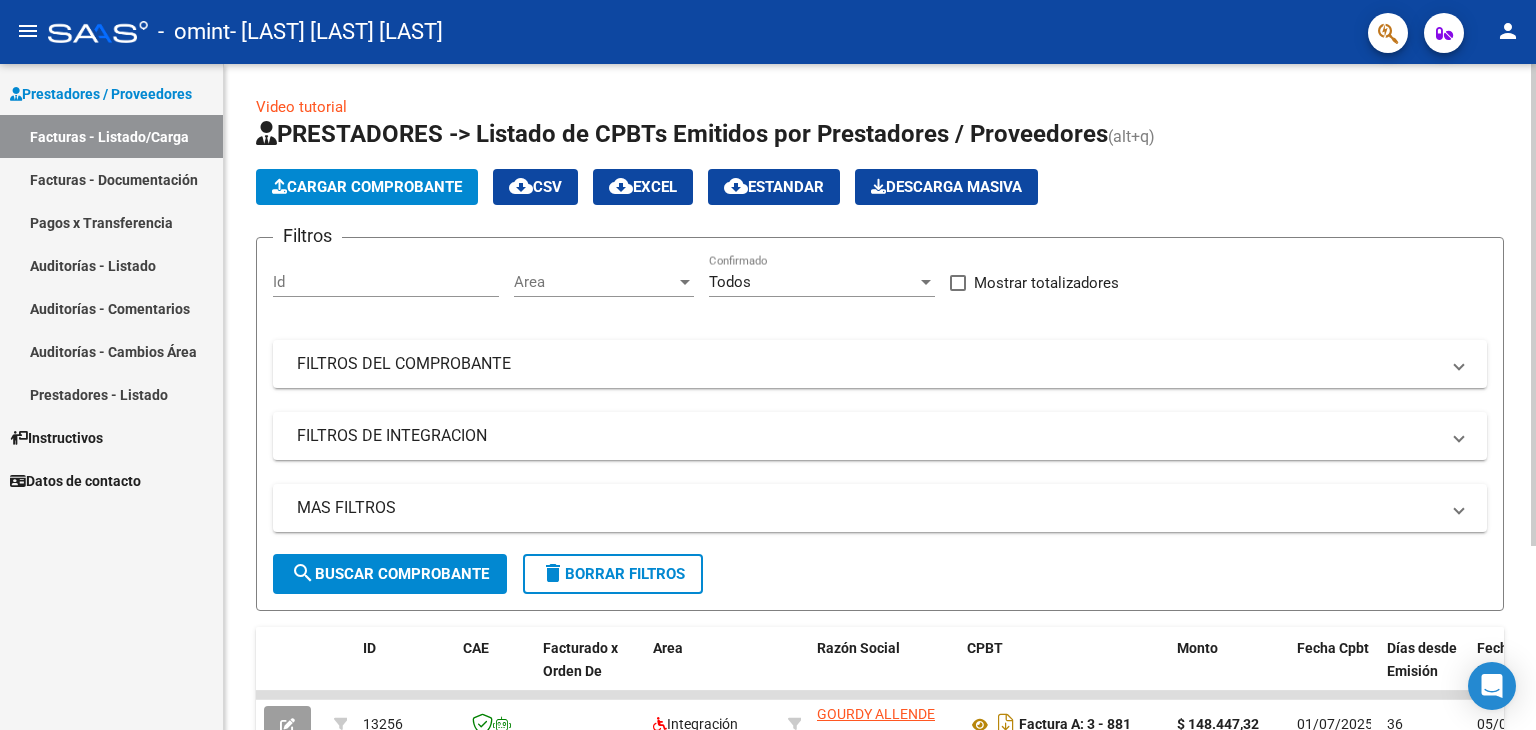click on "Cargar Comprobante" 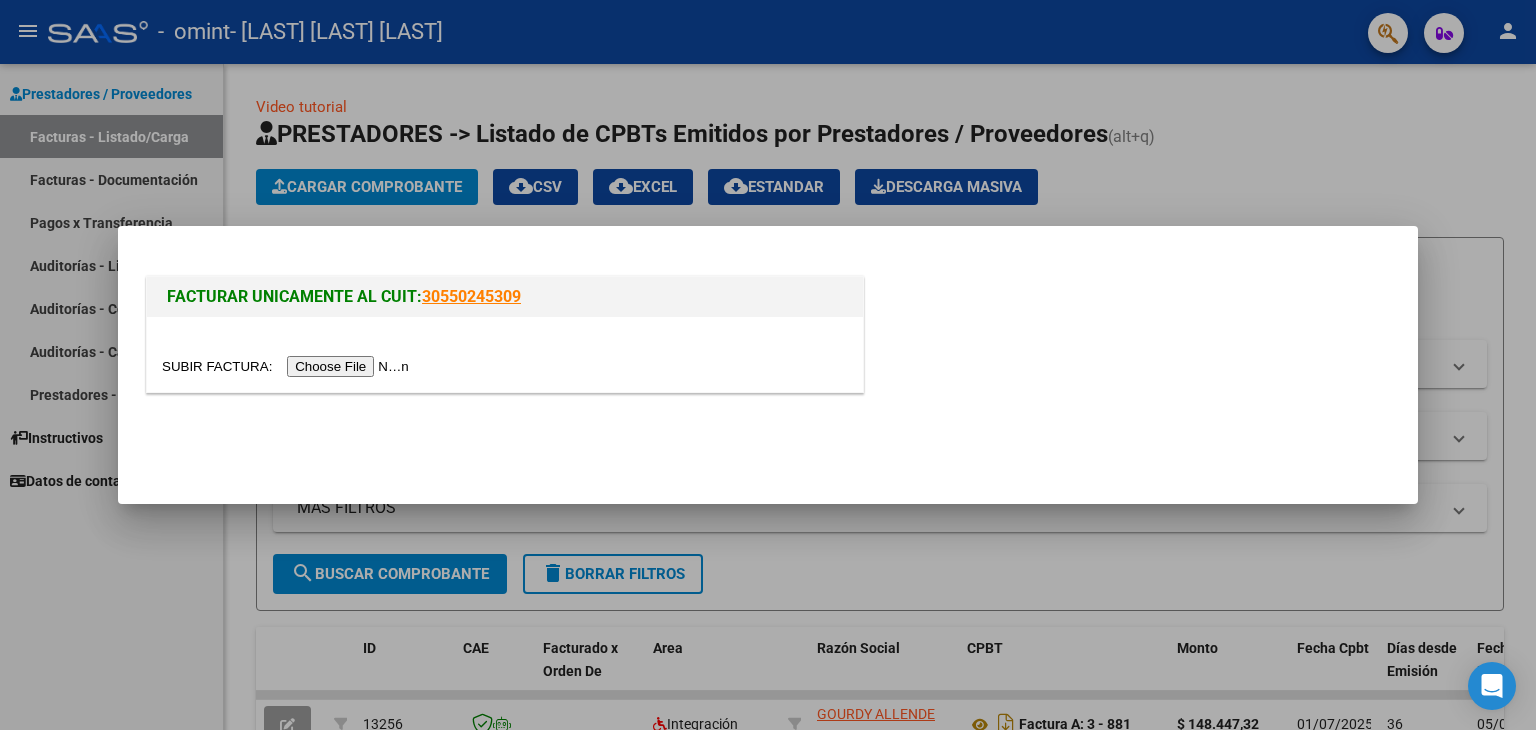 click at bounding box center (288, 366) 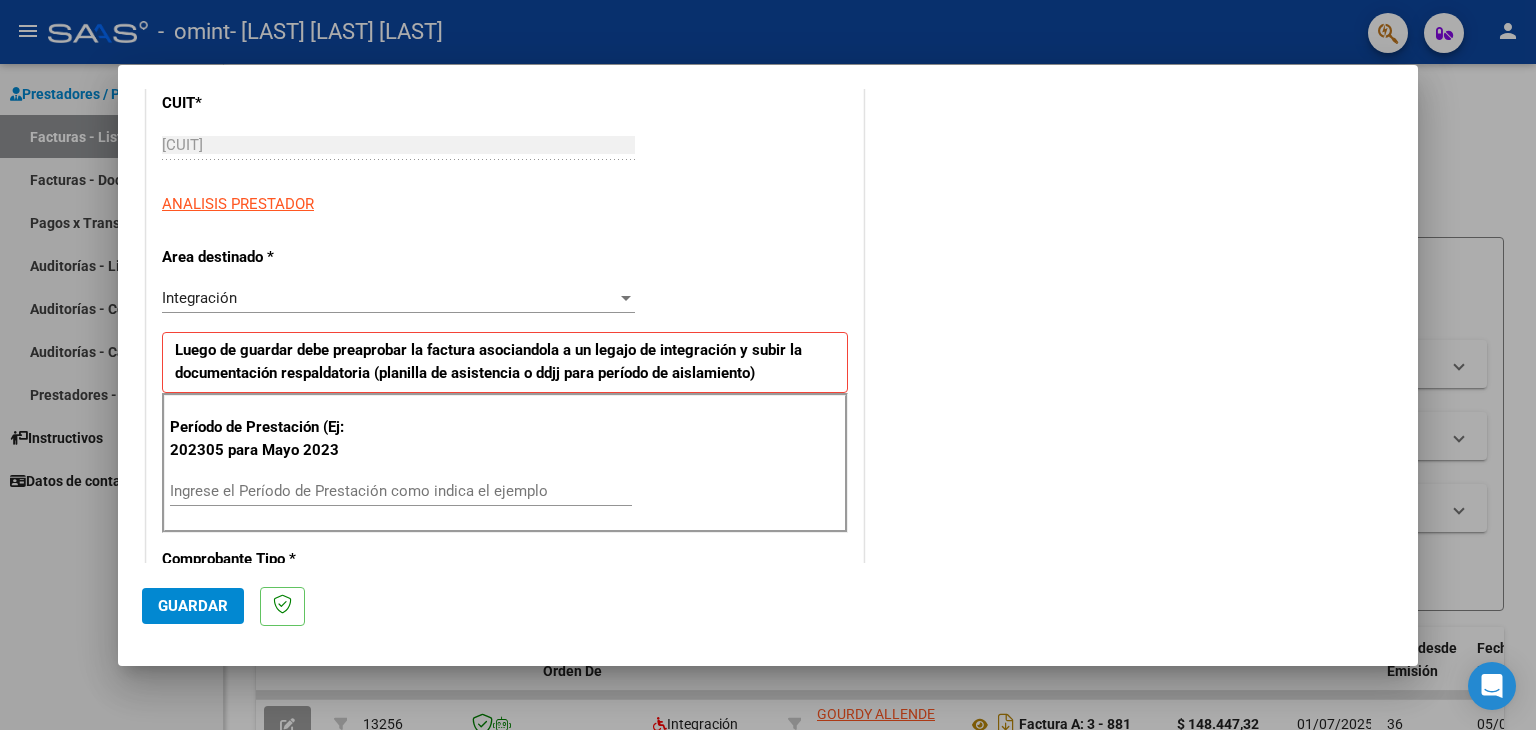scroll, scrollTop: 400, scrollLeft: 0, axis: vertical 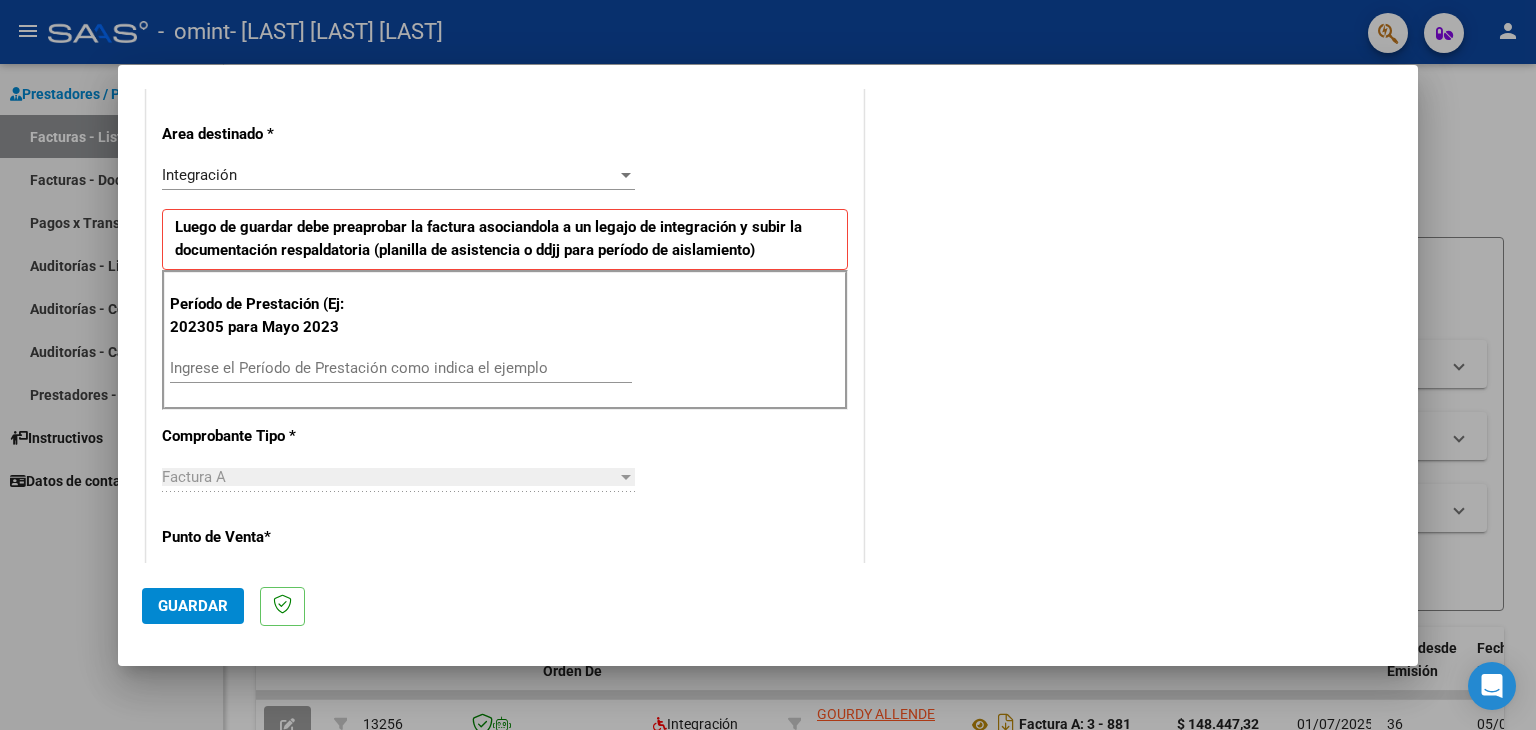 click on "Ingrese el Período de Prestación como indica el ejemplo" at bounding box center [401, 368] 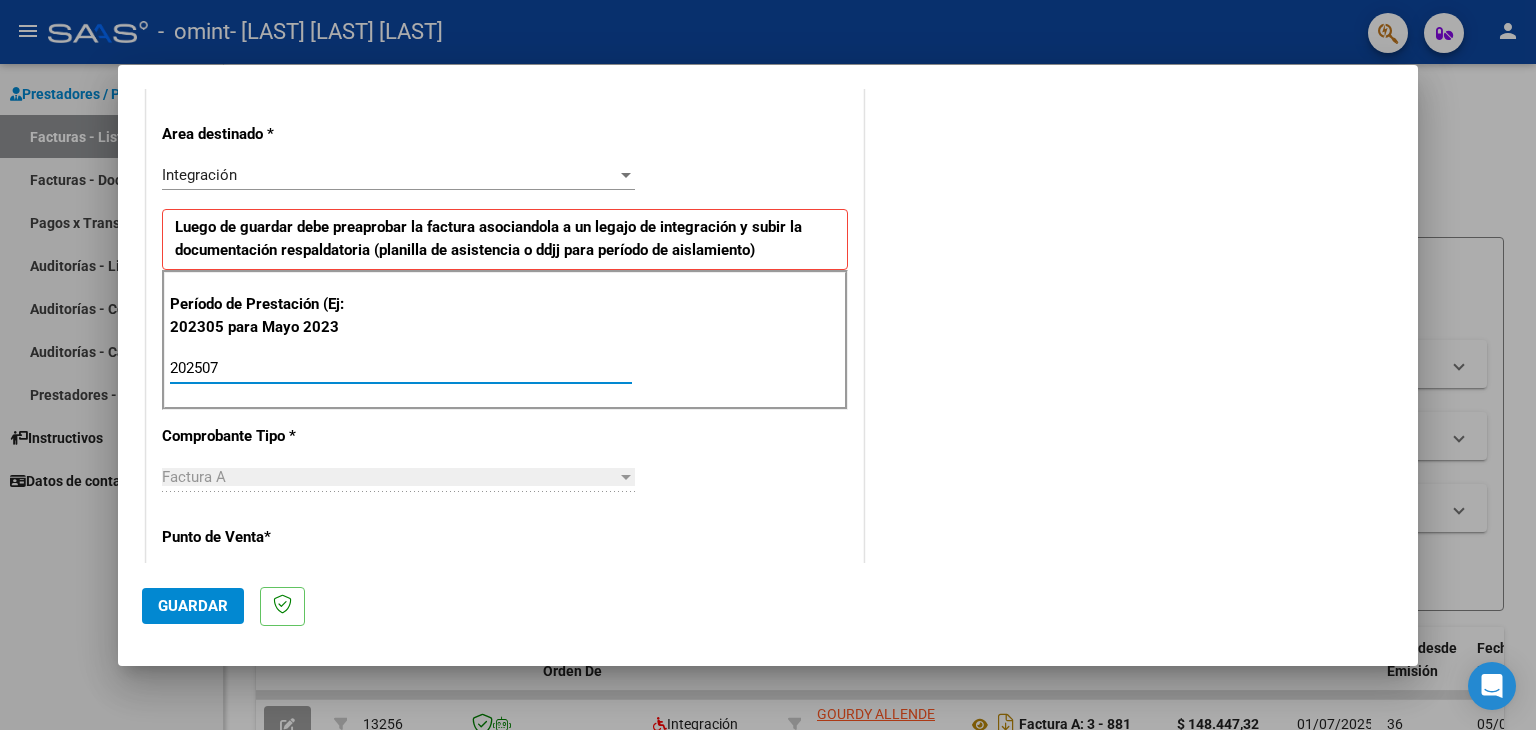 type on "202507" 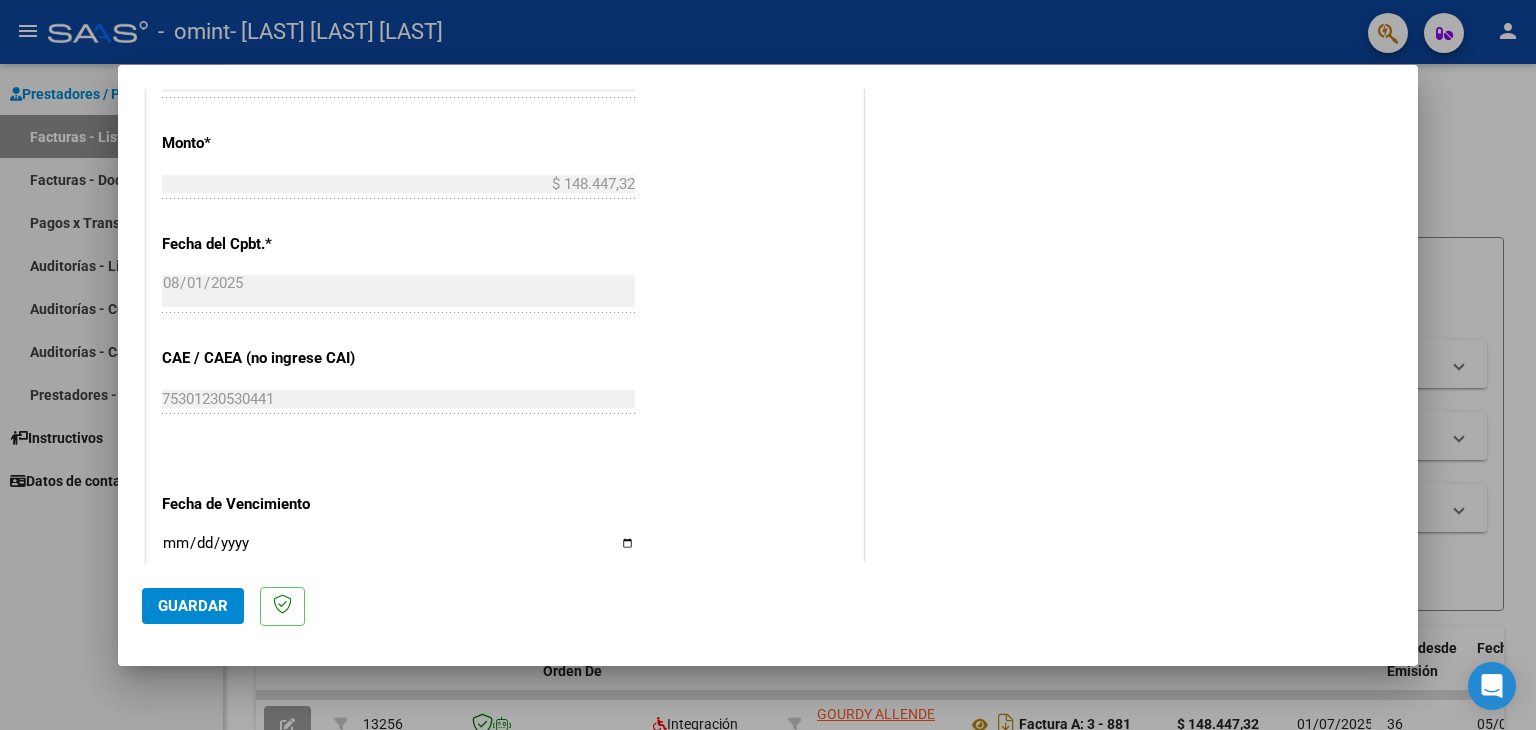 scroll, scrollTop: 1100, scrollLeft: 0, axis: vertical 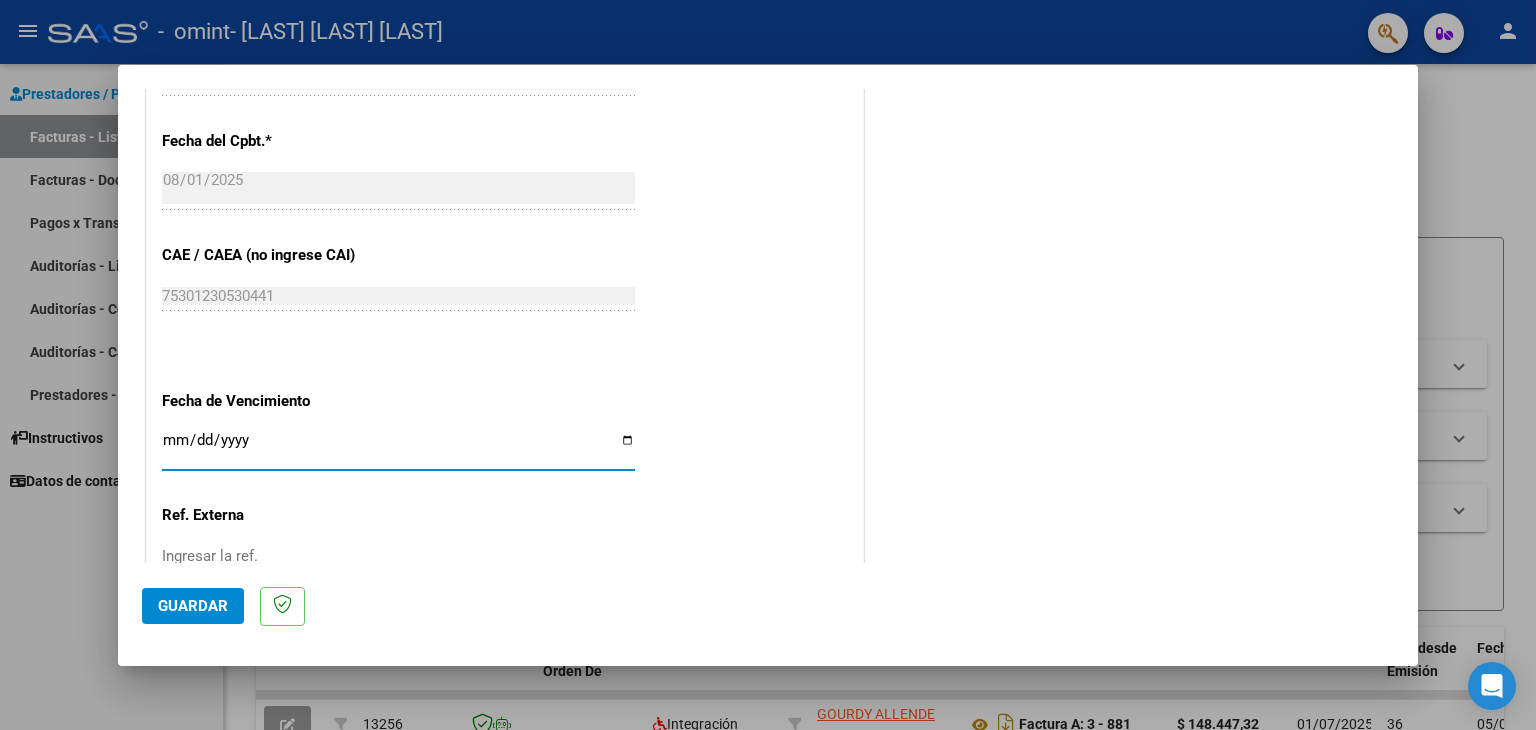 click on "Ingresar la fecha" at bounding box center [398, 448] 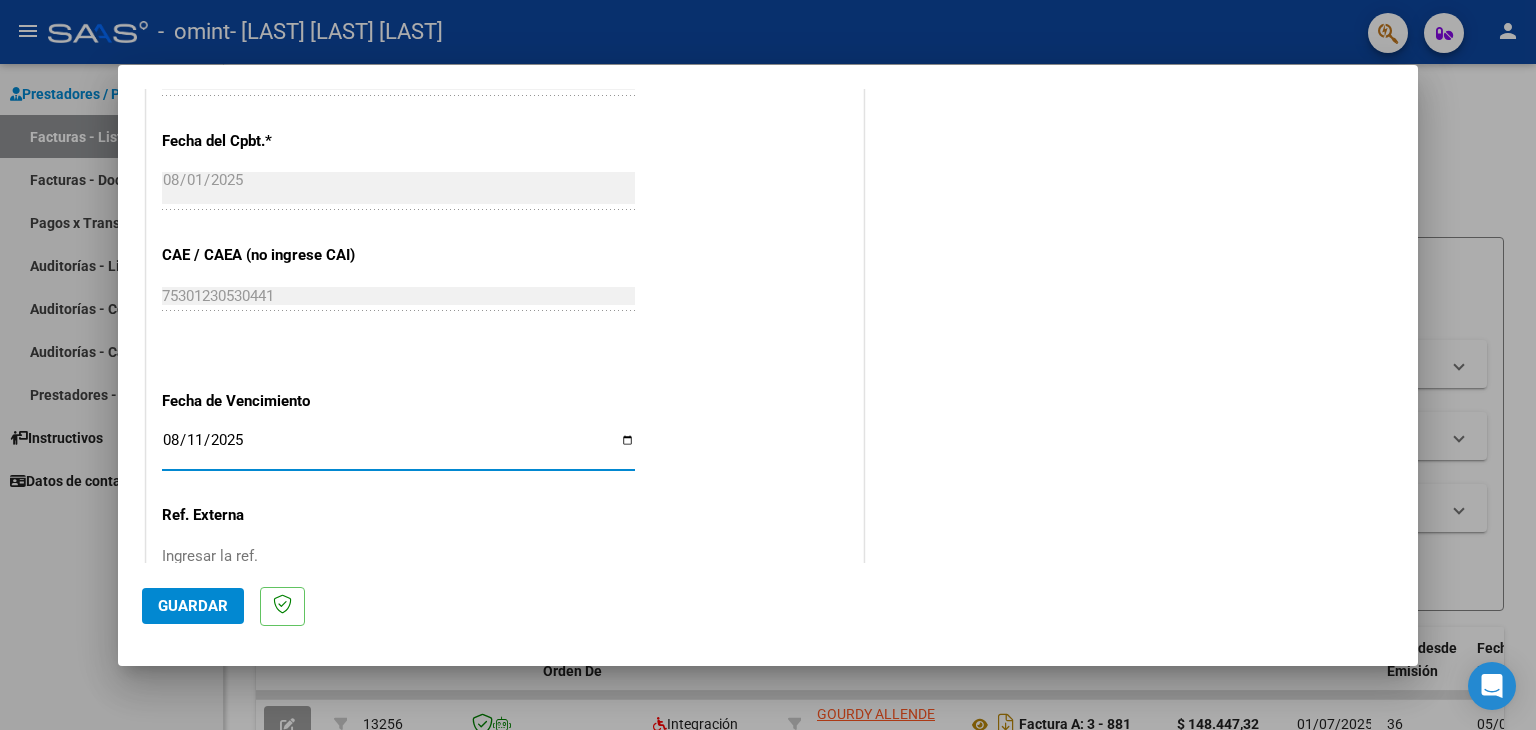 type on "2025-08-11" 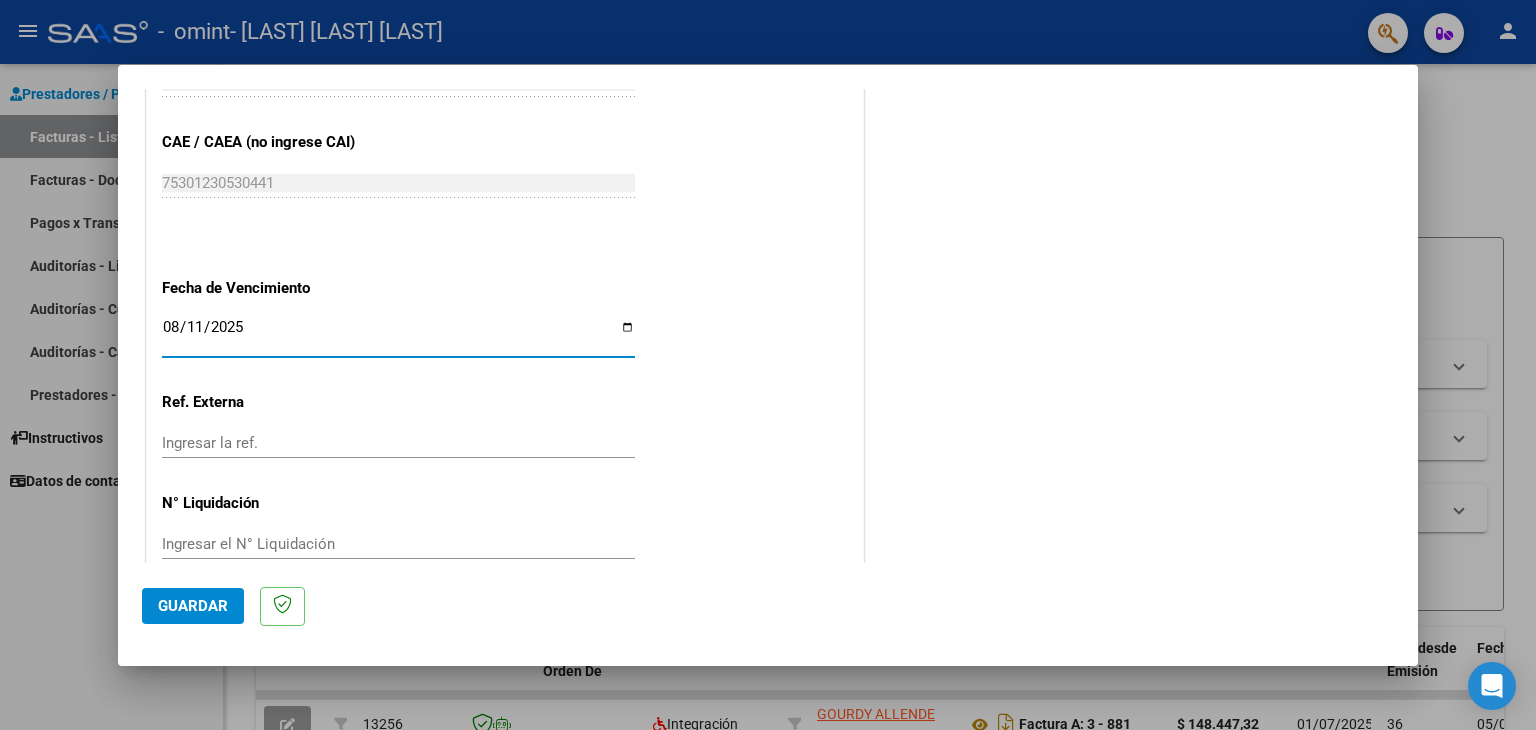 scroll, scrollTop: 1245, scrollLeft: 0, axis: vertical 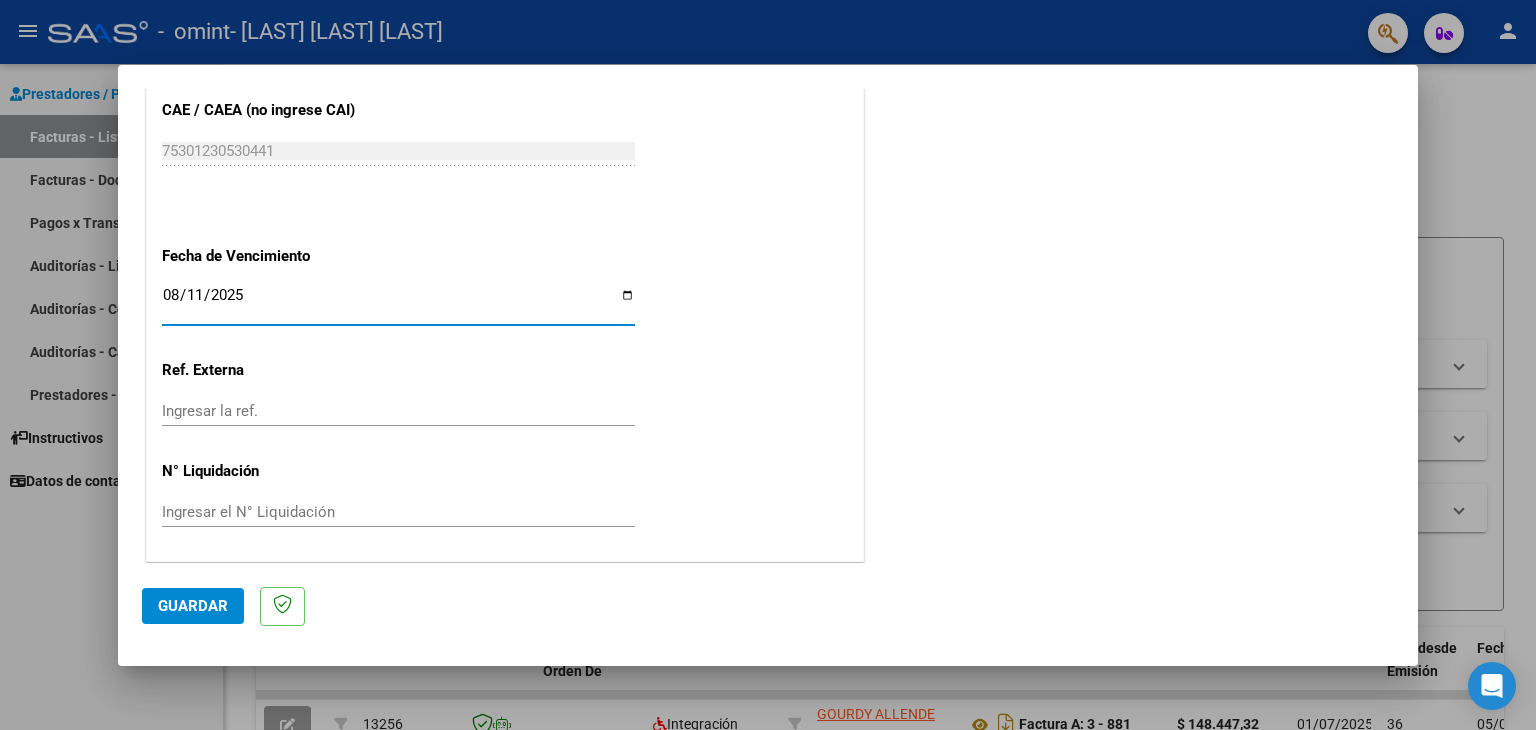 click on "Guardar" 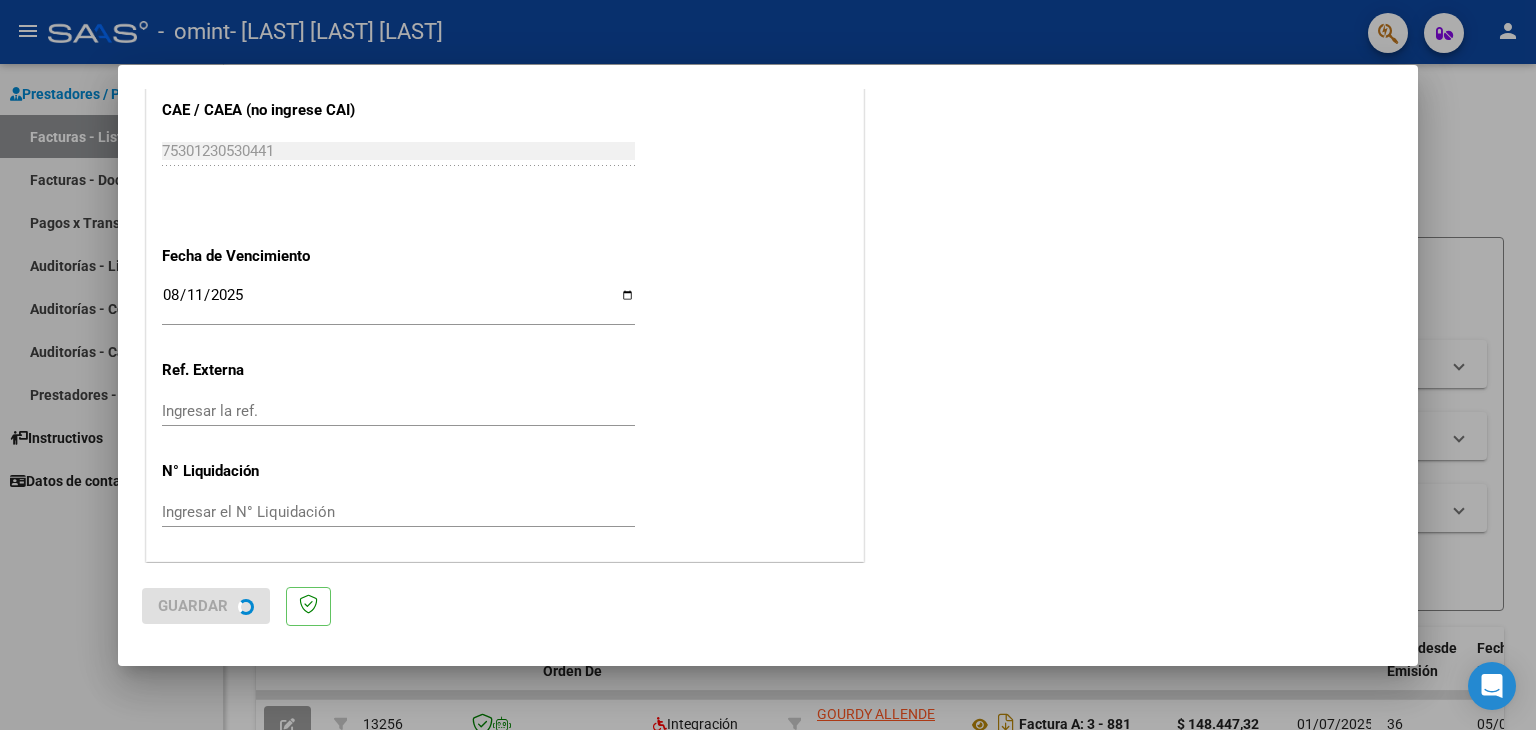 scroll, scrollTop: 0, scrollLeft: 0, axis: both 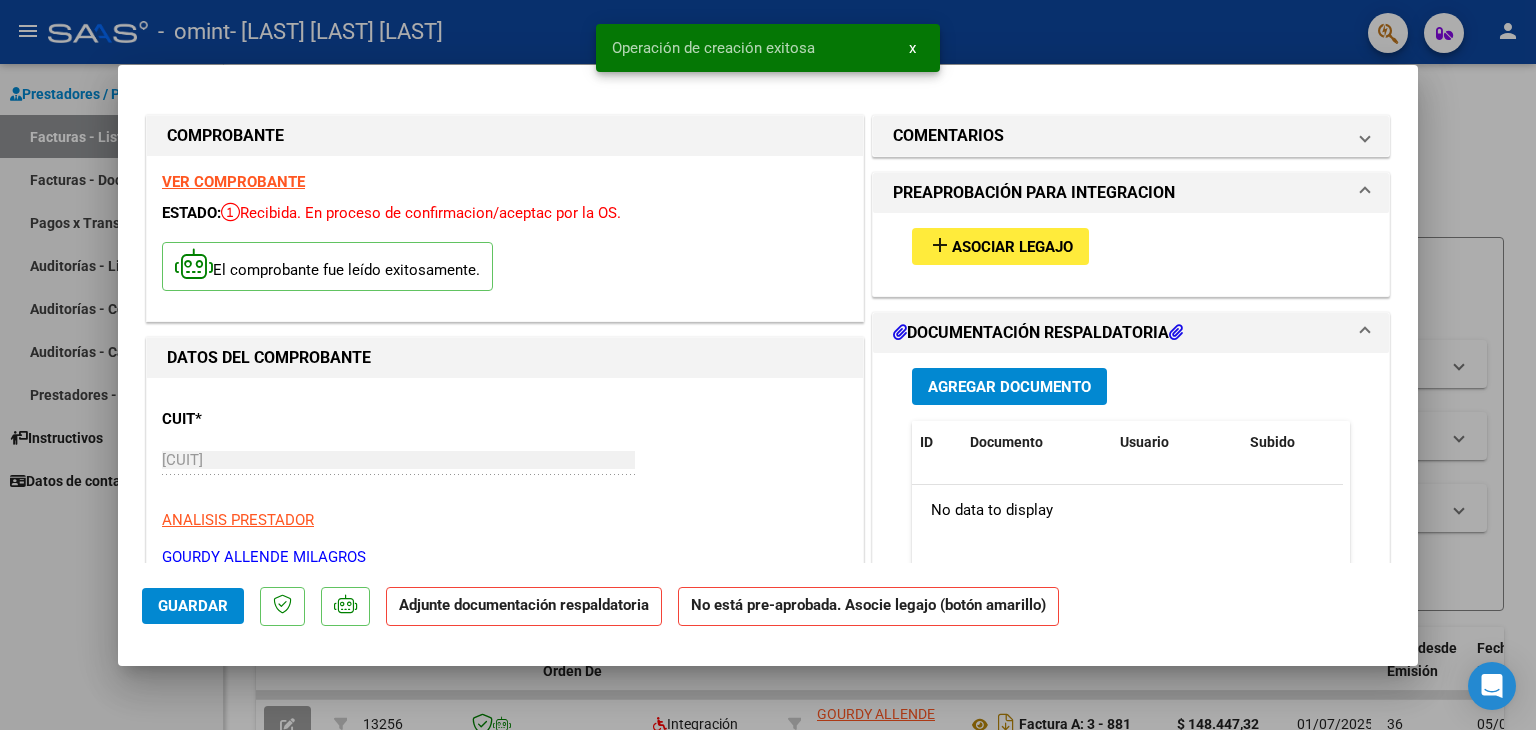 click on "Asociar Legajo" at bounding box center (1012, 247) 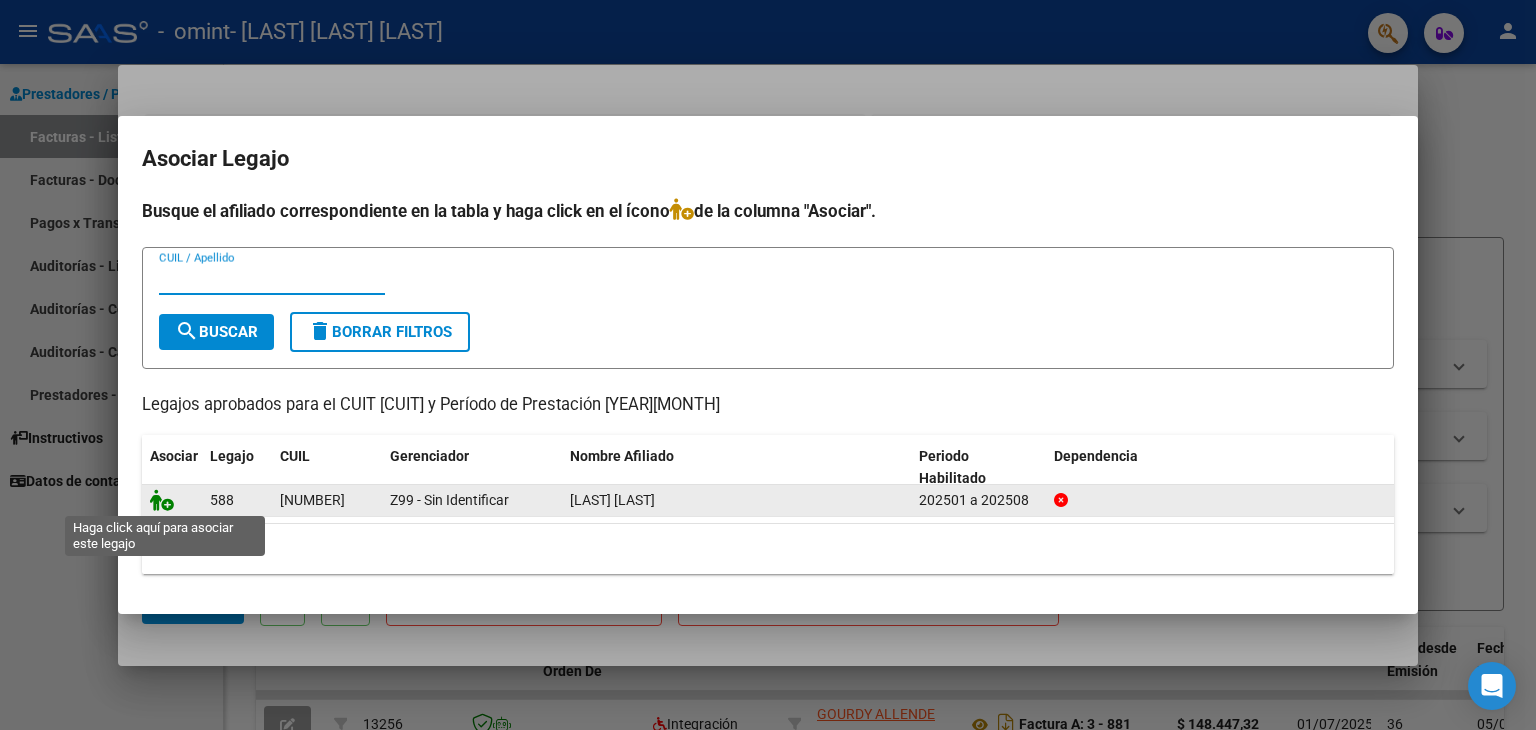 click 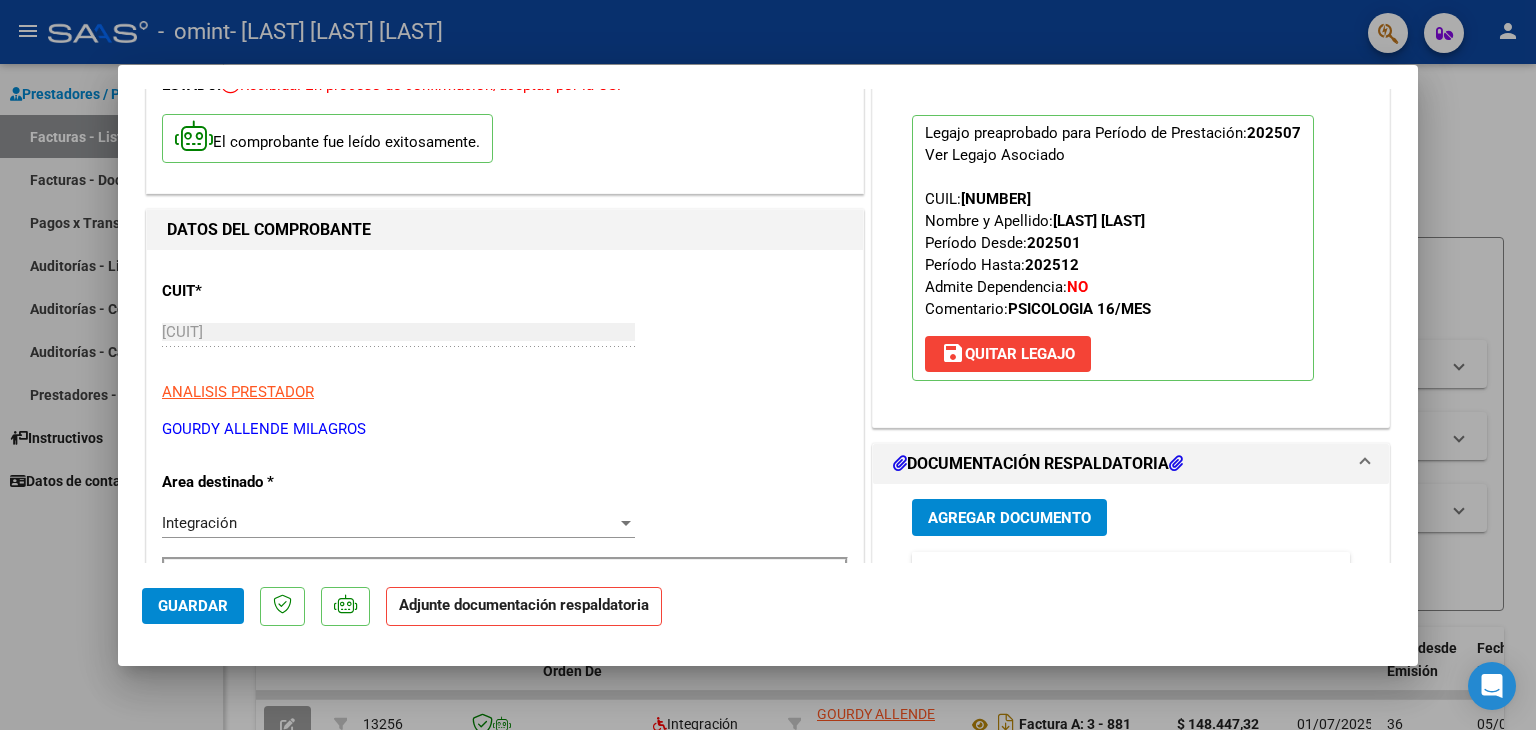 scroll, scrollTop: 400, scrollLeft: 0, axis: vertical 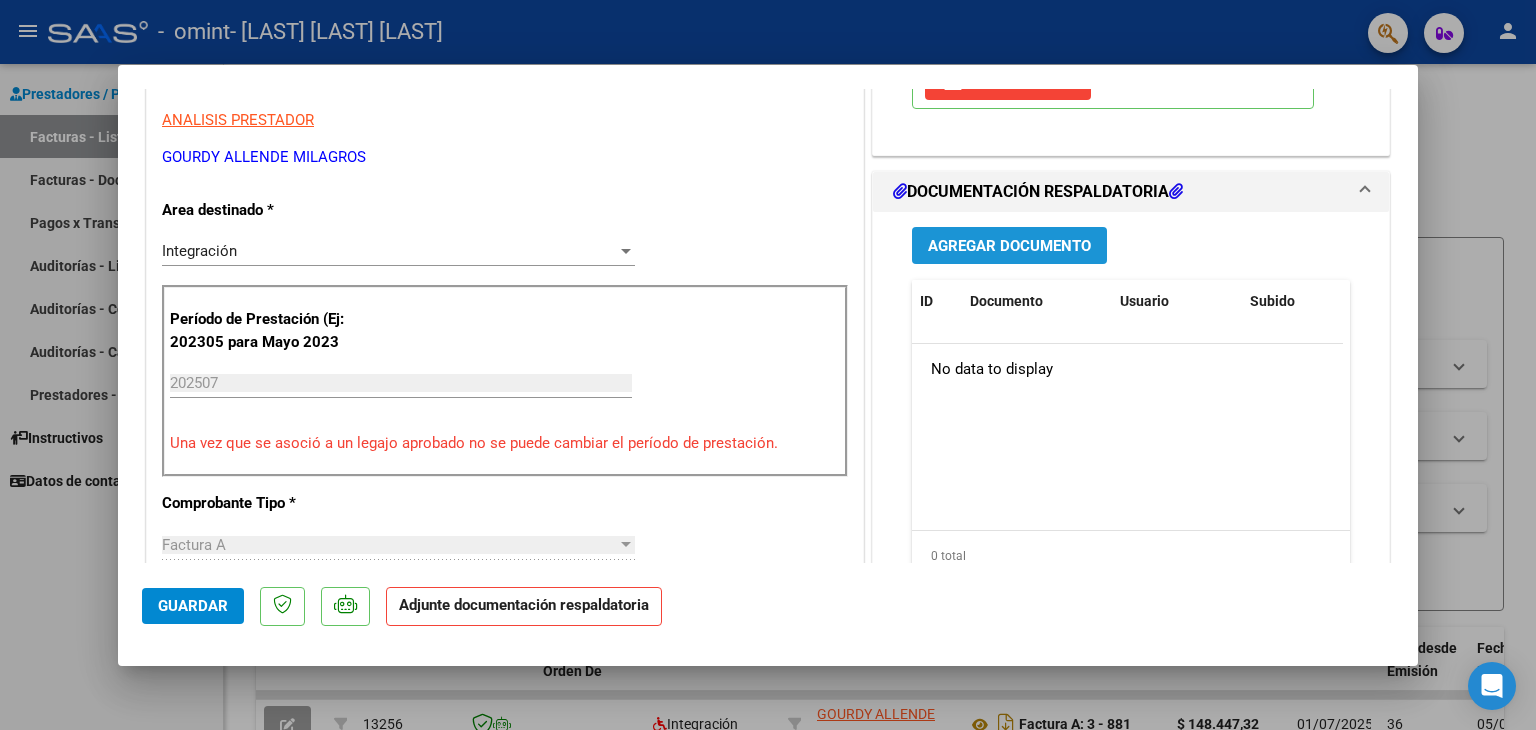 click on "Agregar Documento" at bounding box center [1009, 246] 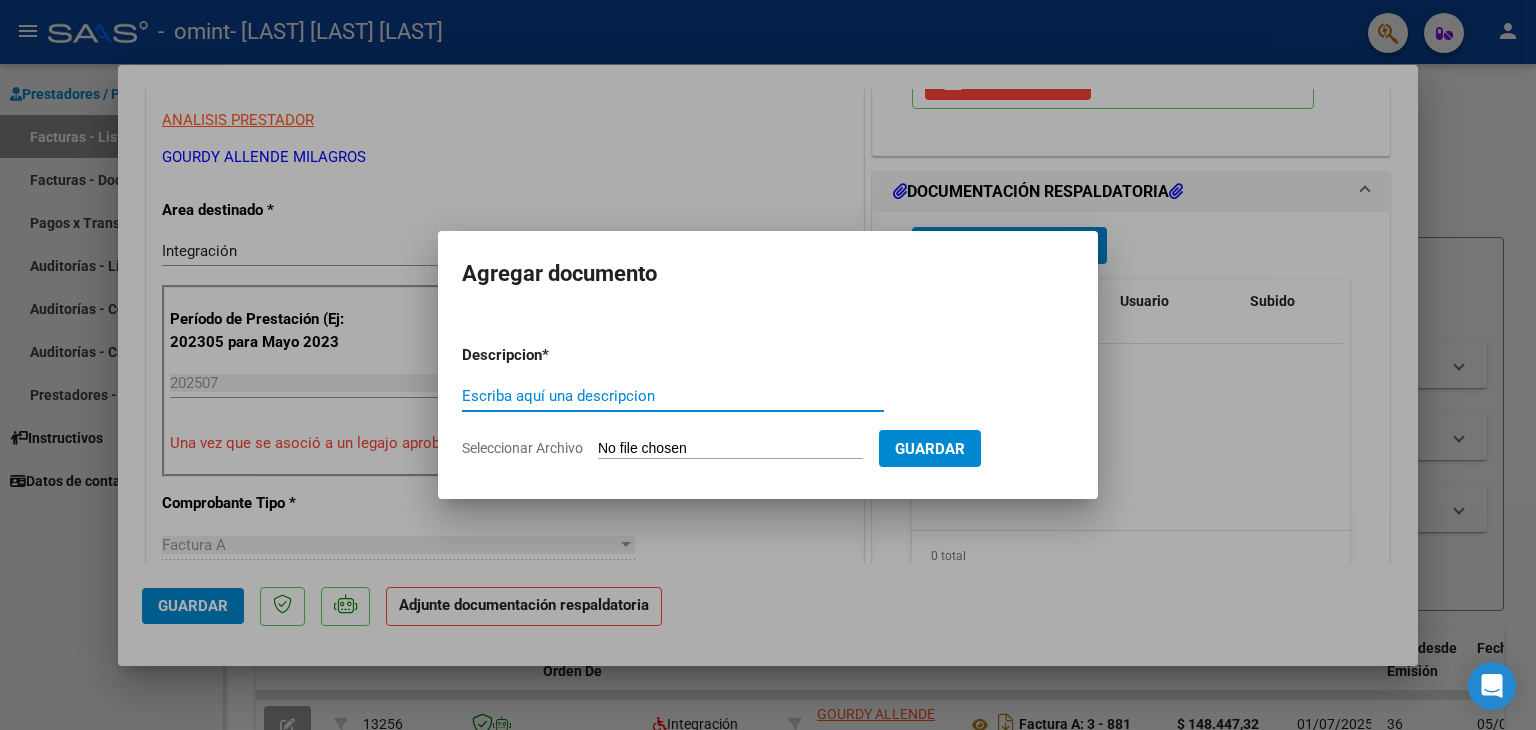 click on "Escriba aquí una descripcion" at bounding box center (673, 396) 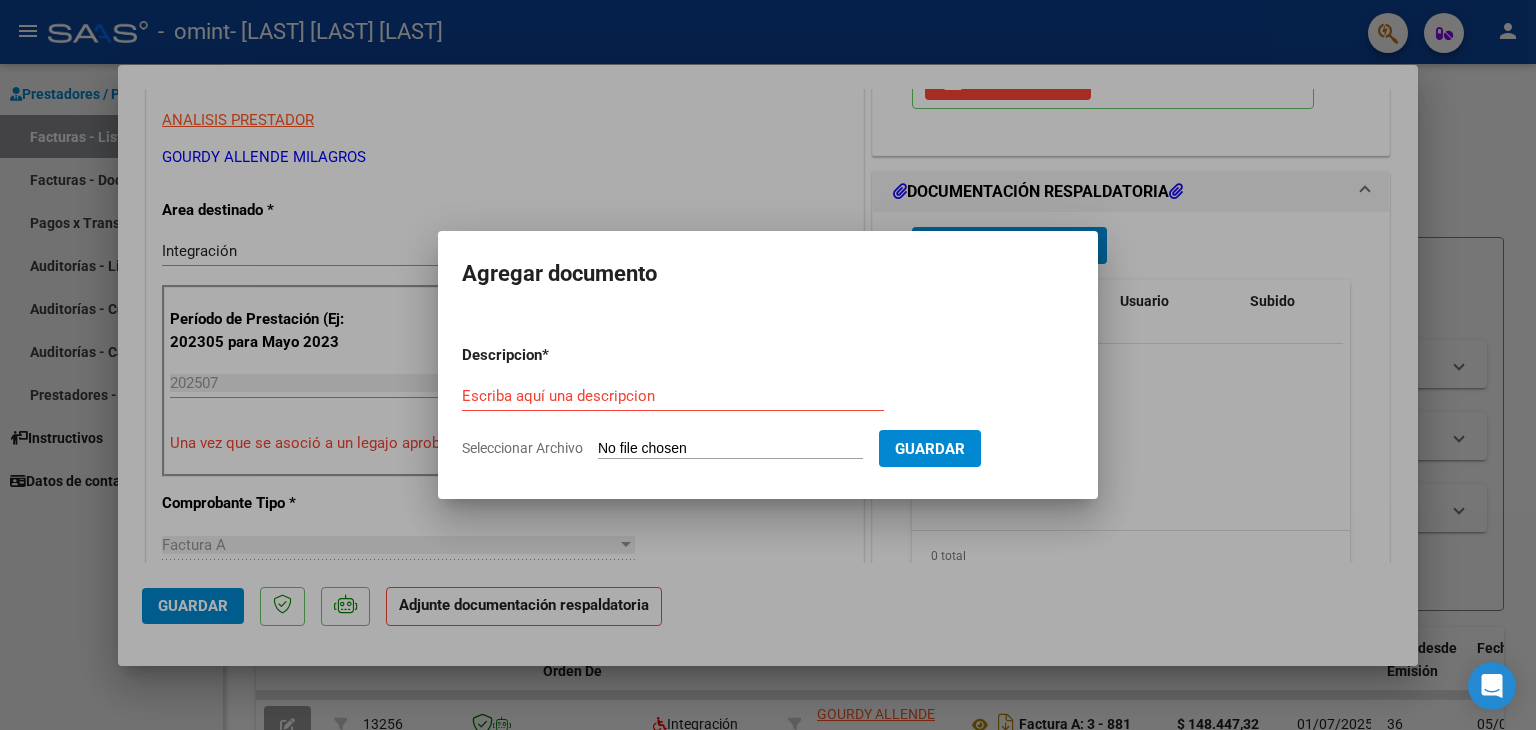 click on "Seleccionar Archivo" at bounding box center [730, 449] 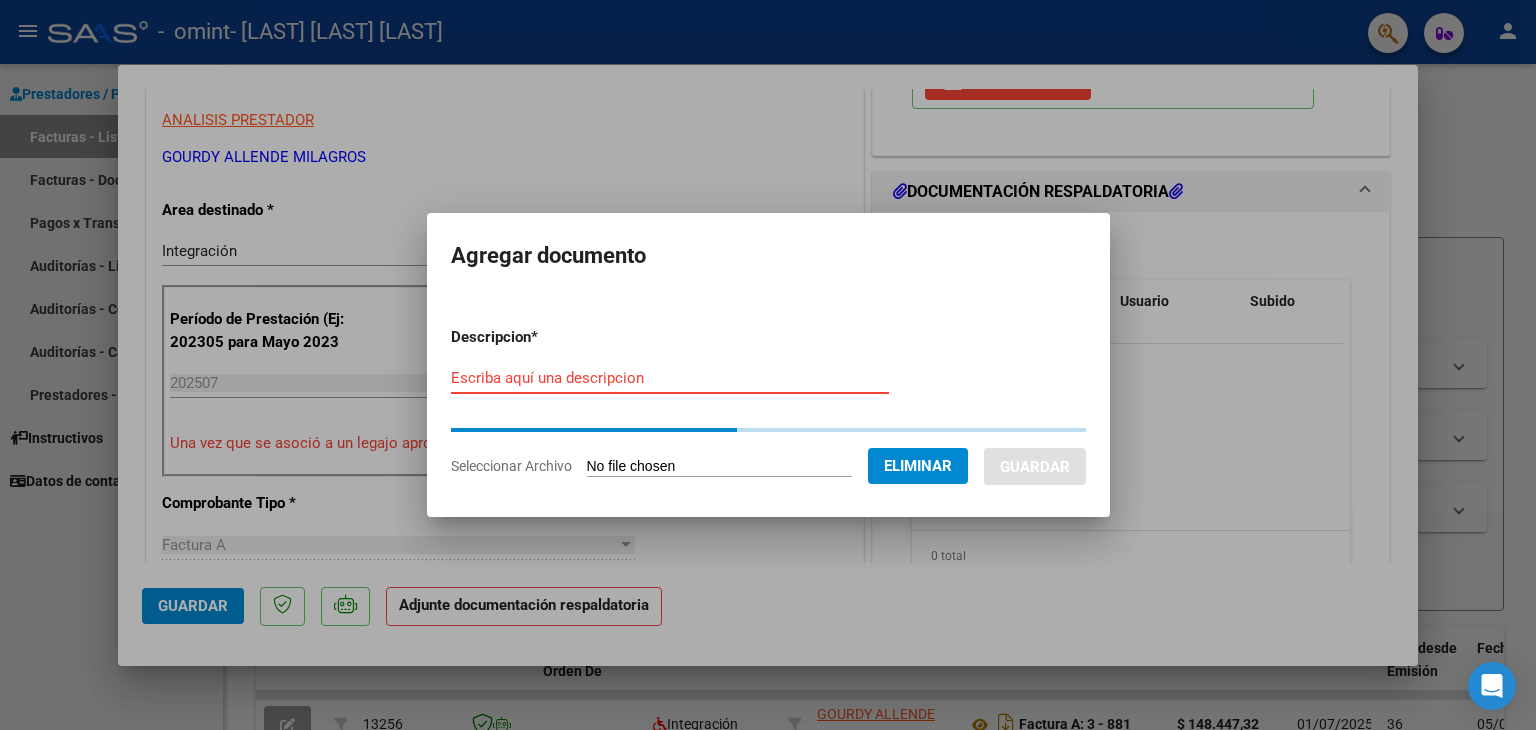click on "Escriba aquí una descripcion" at bounding box center [670, 378] 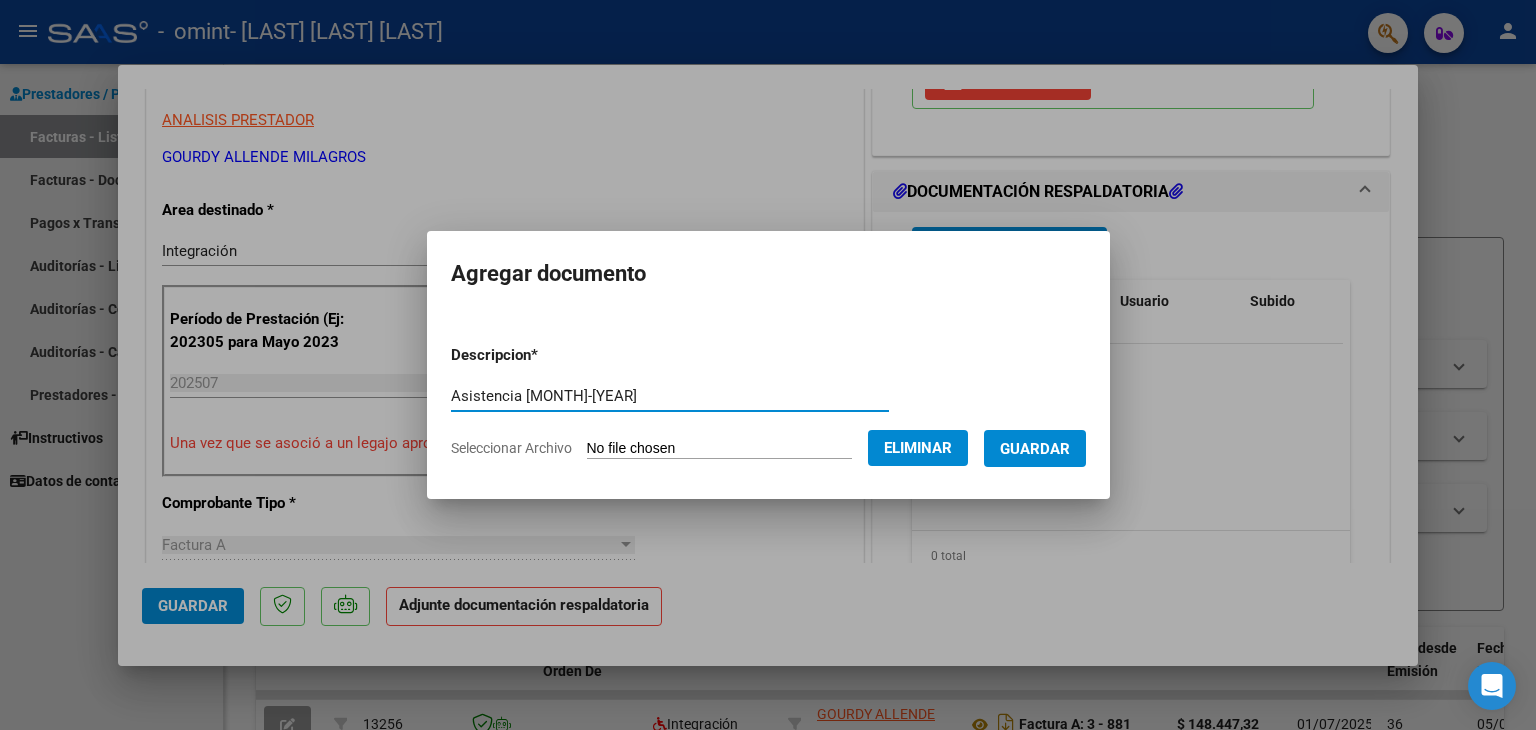 type on "Asistencia [MONTH]-[YEAR]" 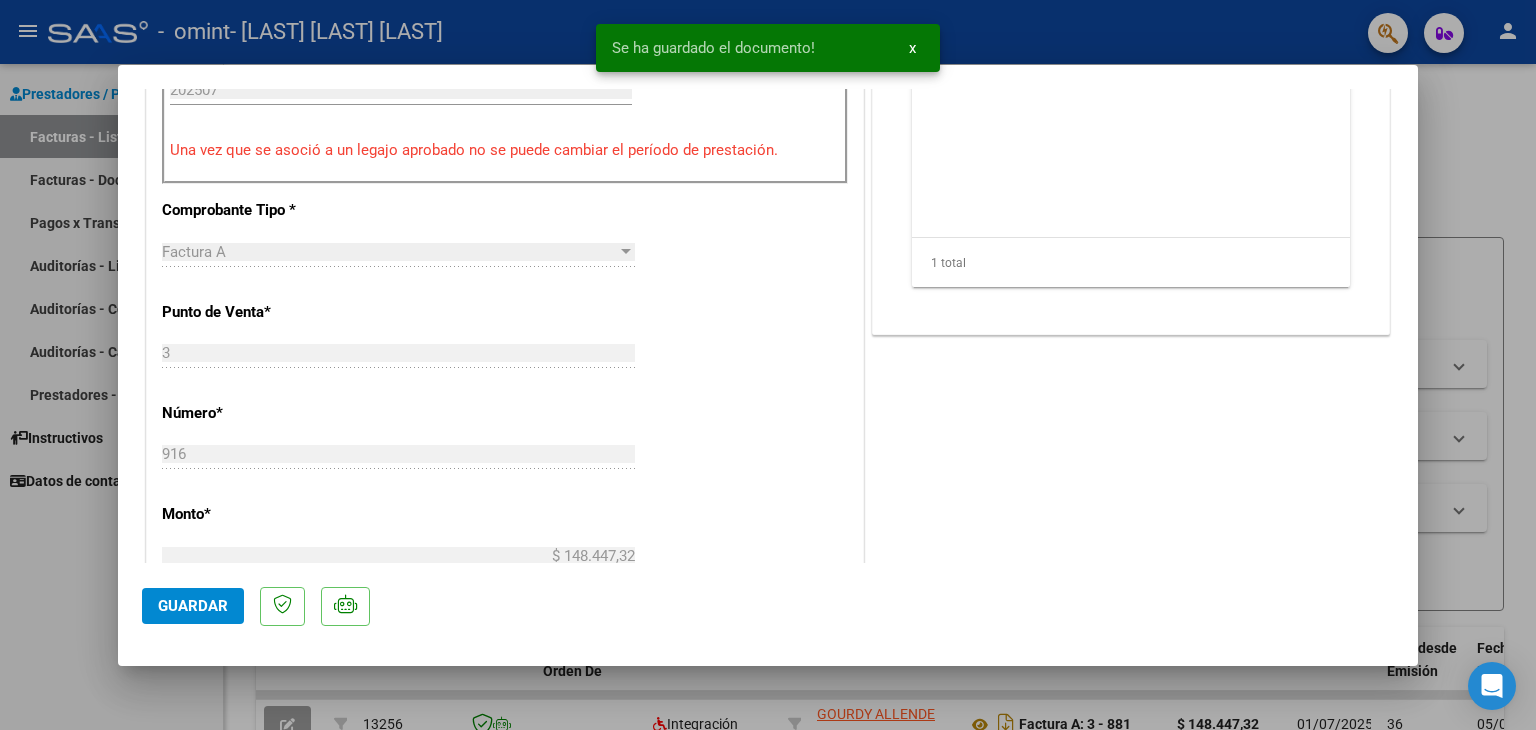 scroll, scrollTop: 800, scrollLeft: 0, axis: vertical 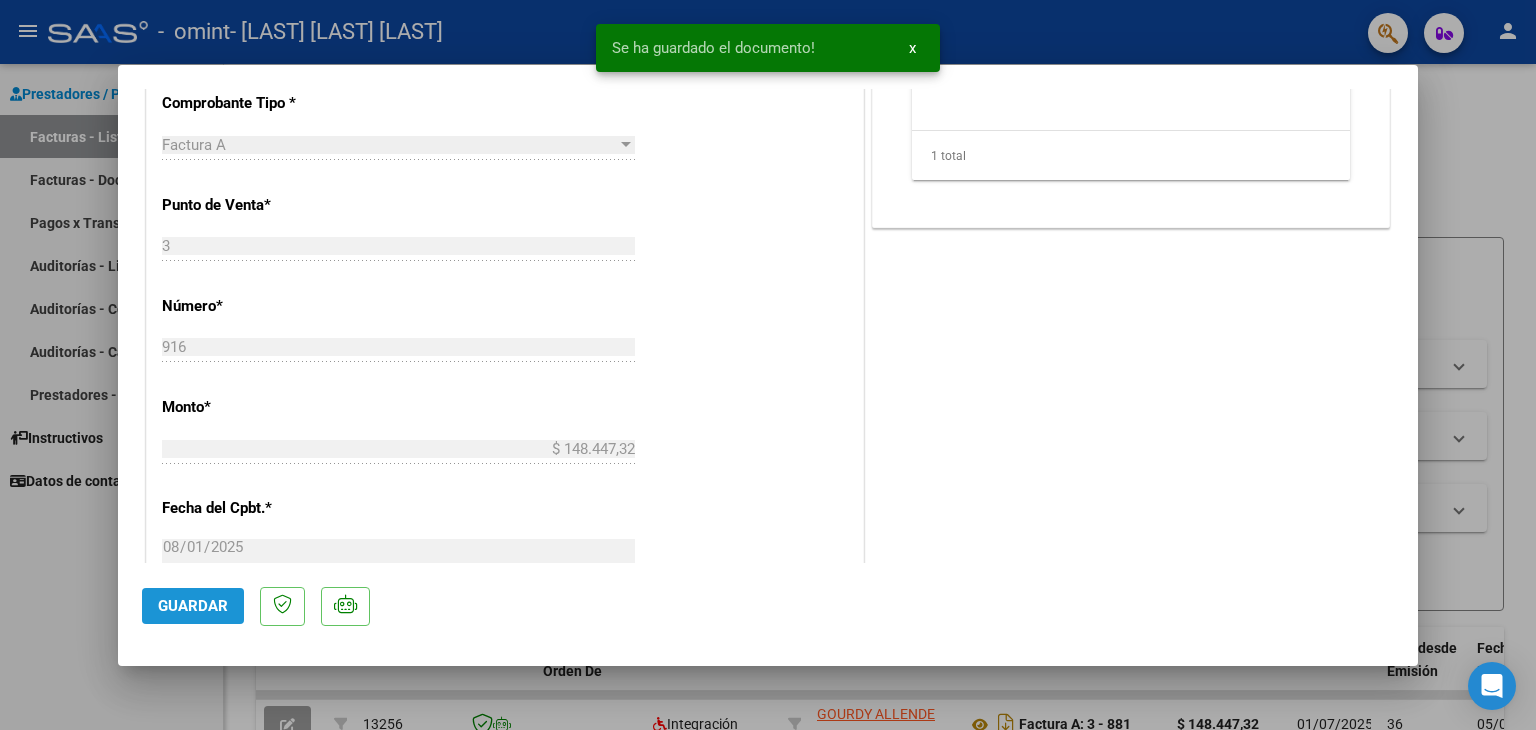 click on "Guardar" 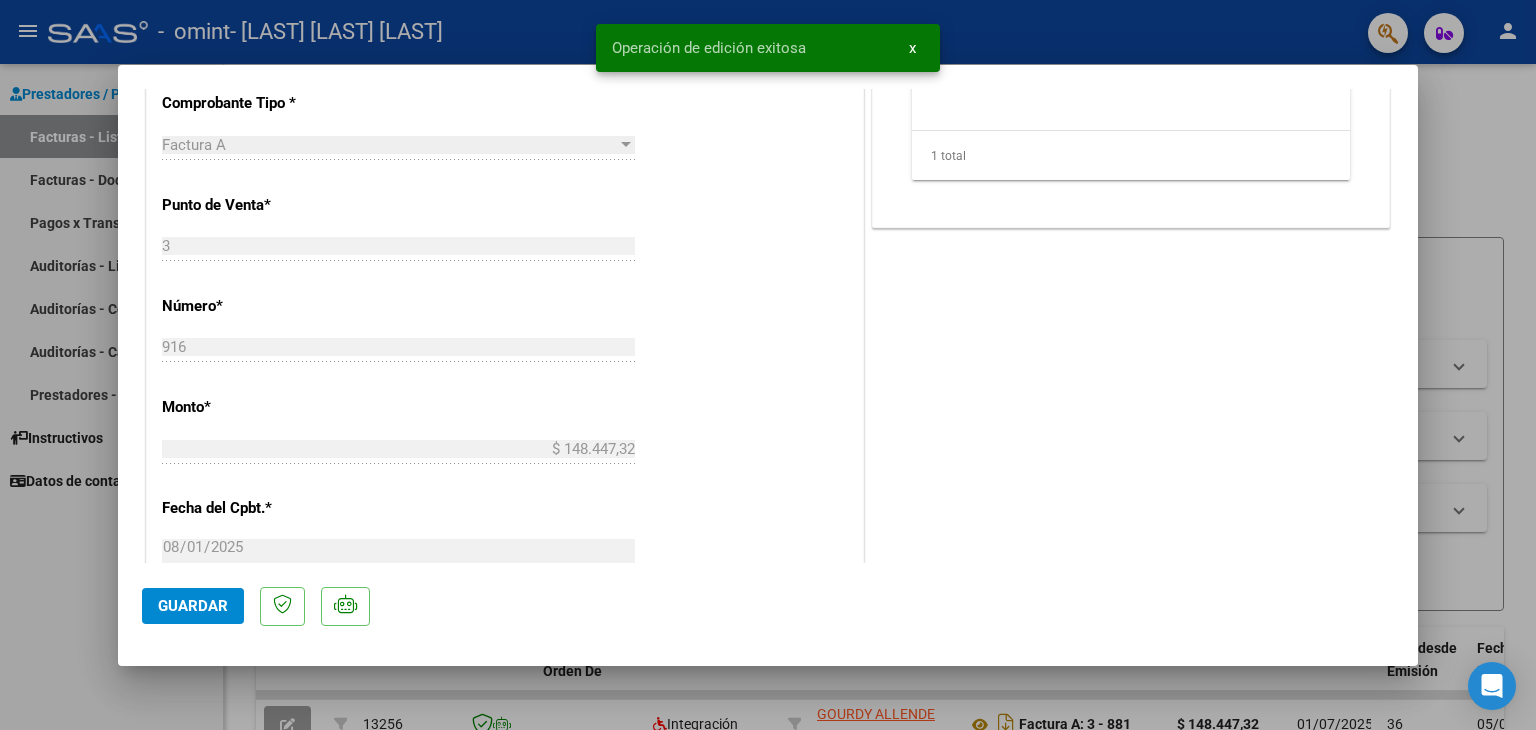click at bounding box center [768, 365] 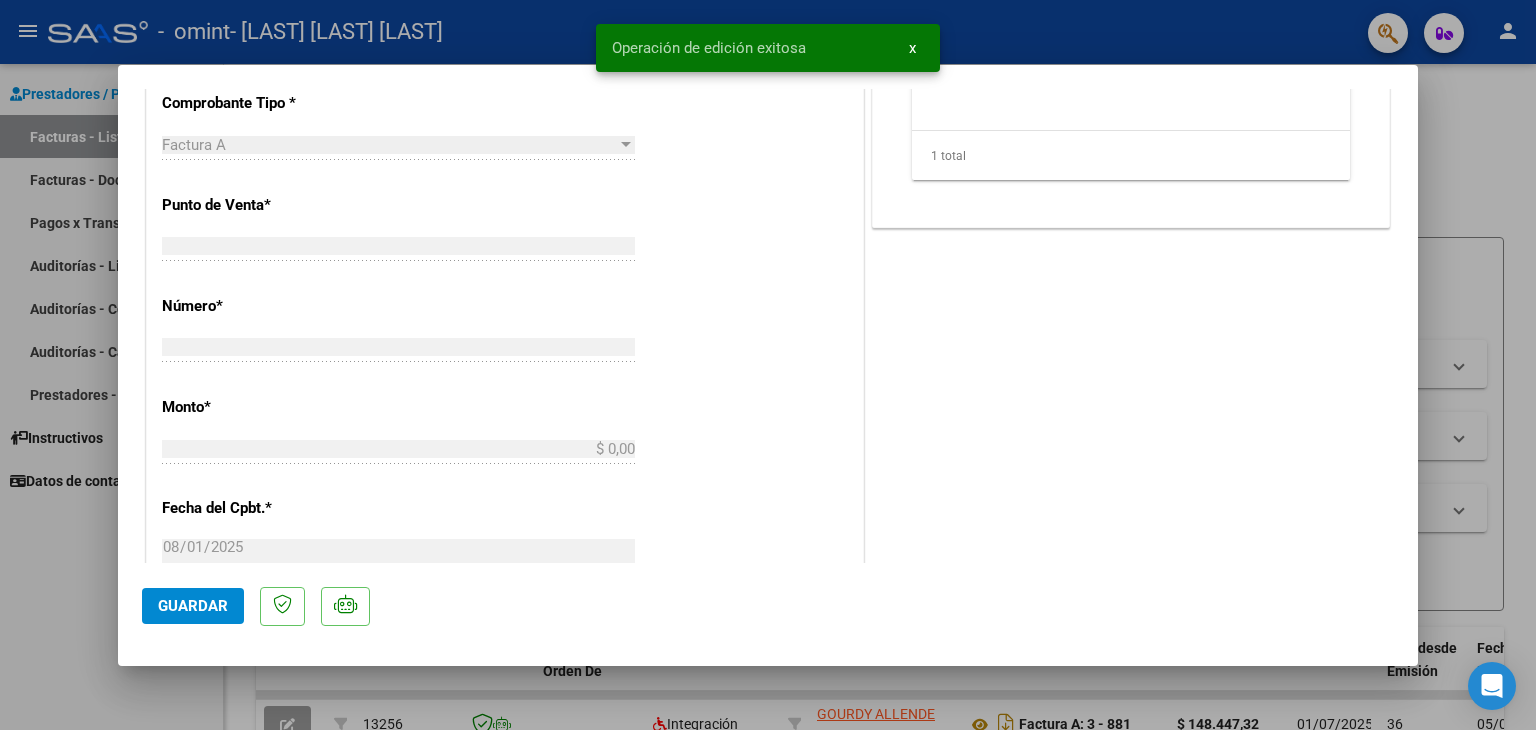 type 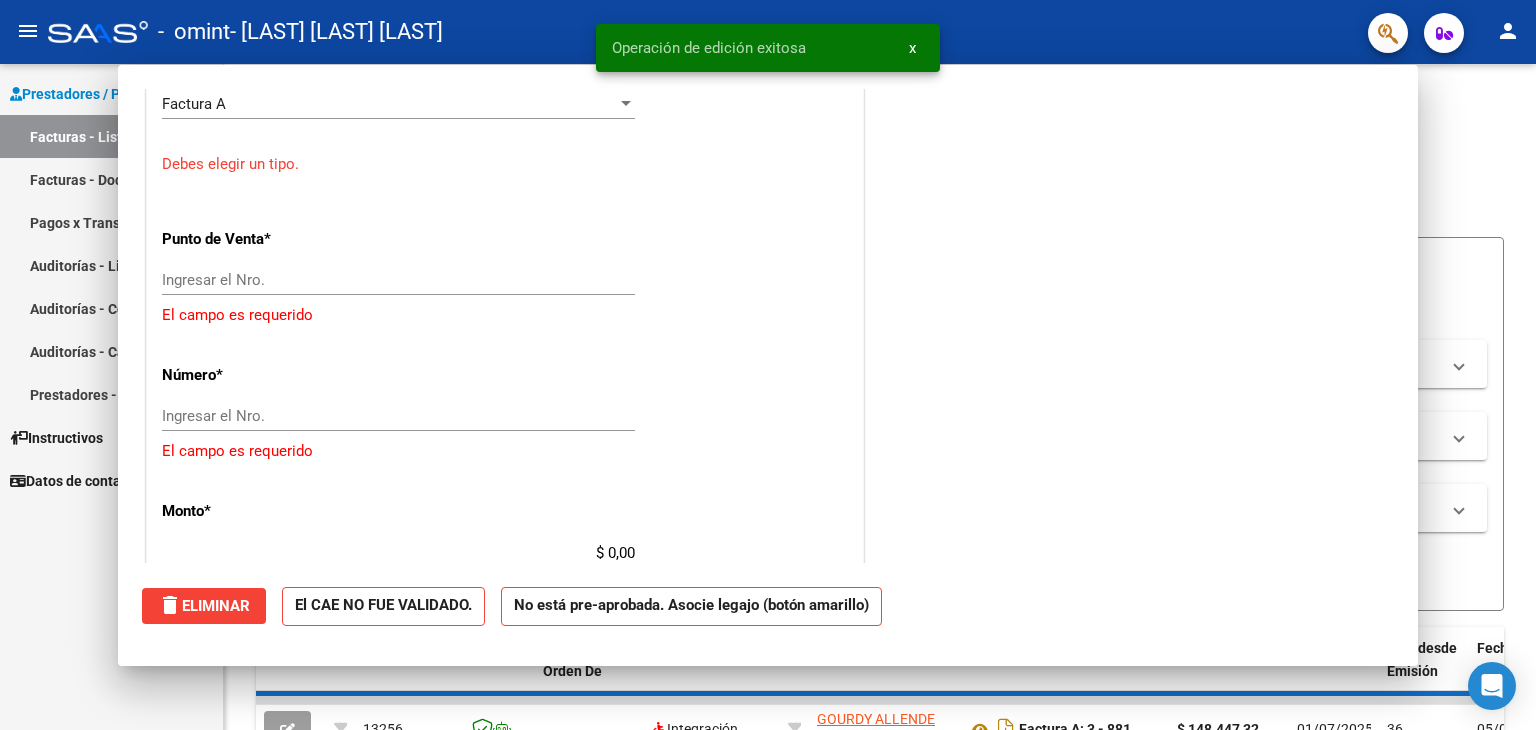 scroll, scrollTop: 759, scrollLeft: 0, axis: vertical 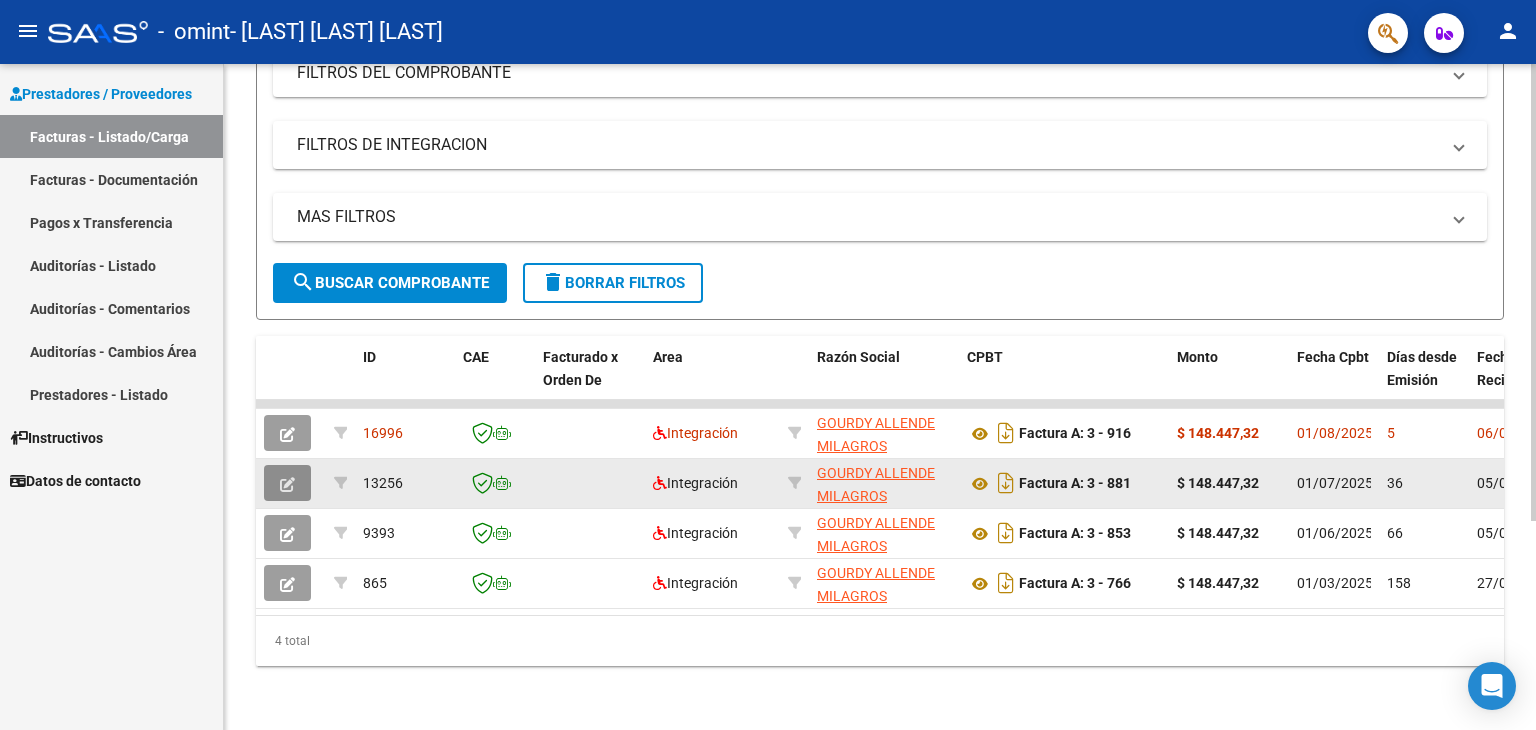 click 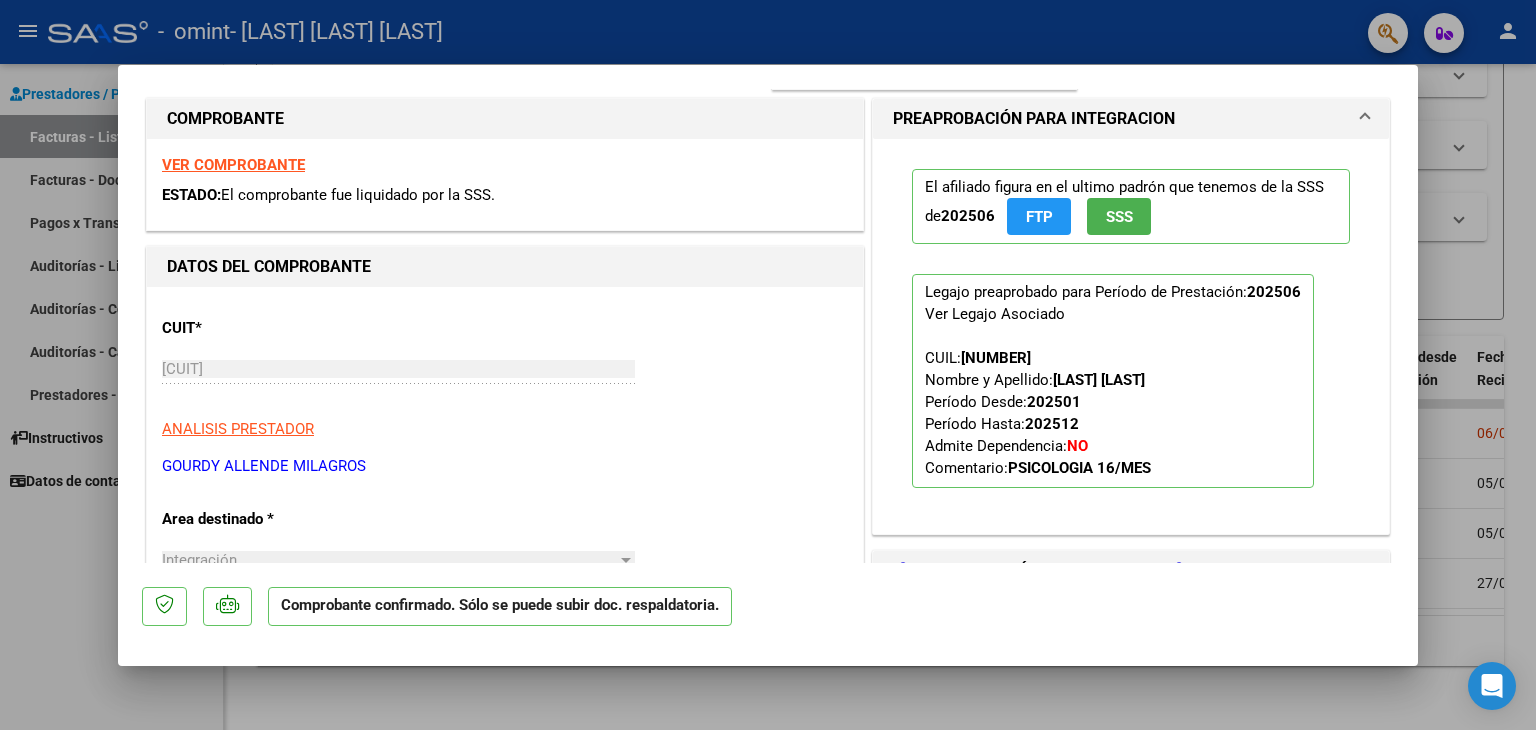 scroll, scrollTop: 700, scrollLeft: 0, axis: vertical 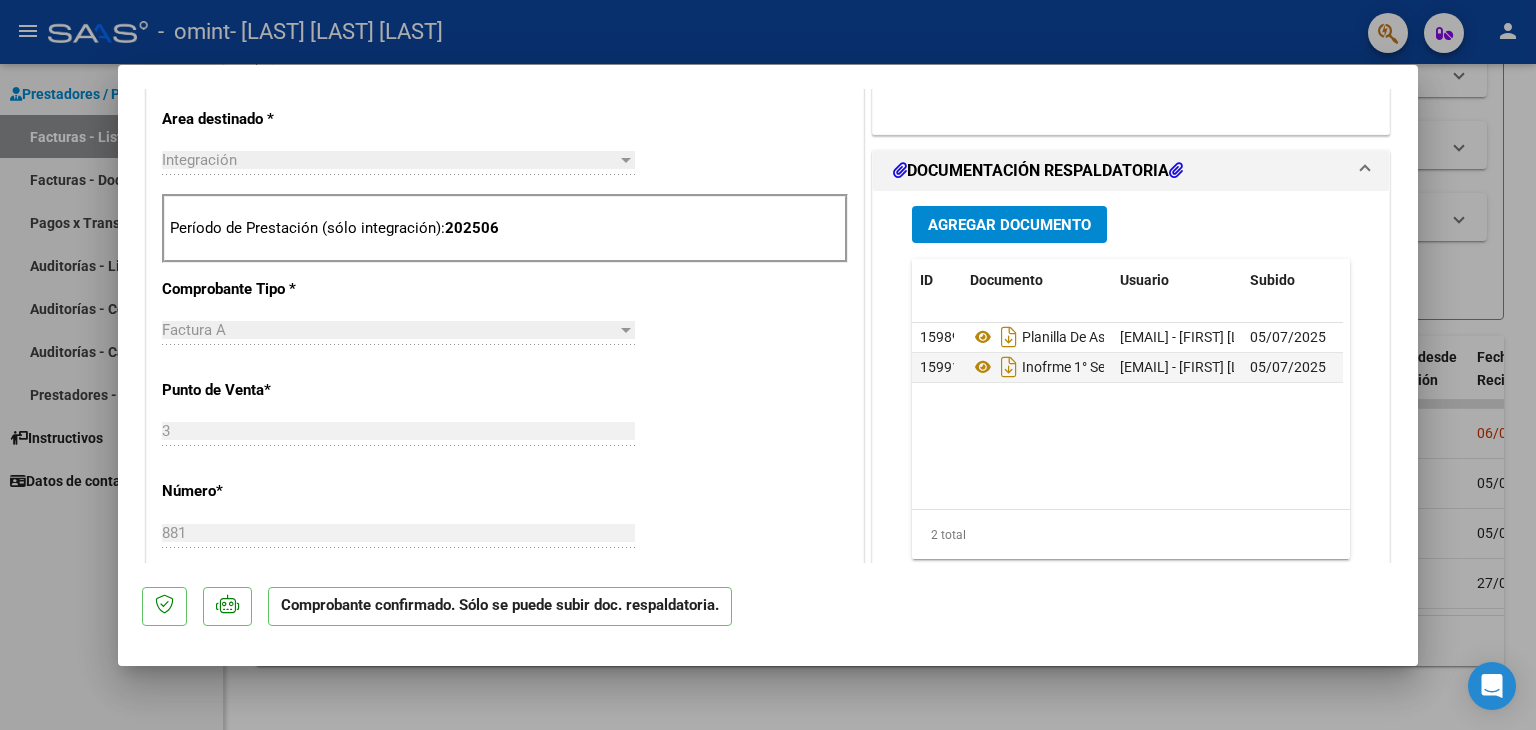 click at bounding box center (768, 365) 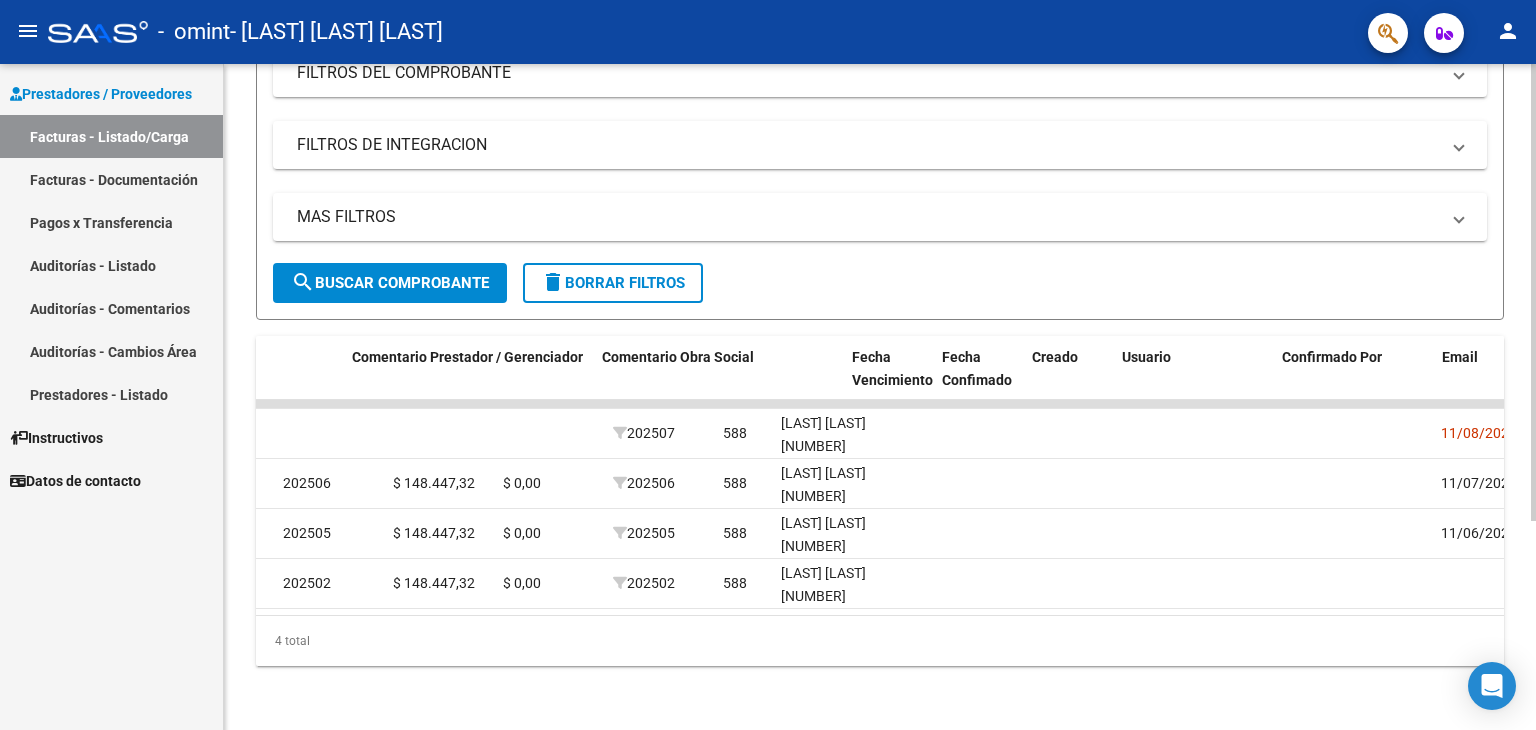 scroll, scrollTop: 0, scrollLeft: 2968, axis: horizontal 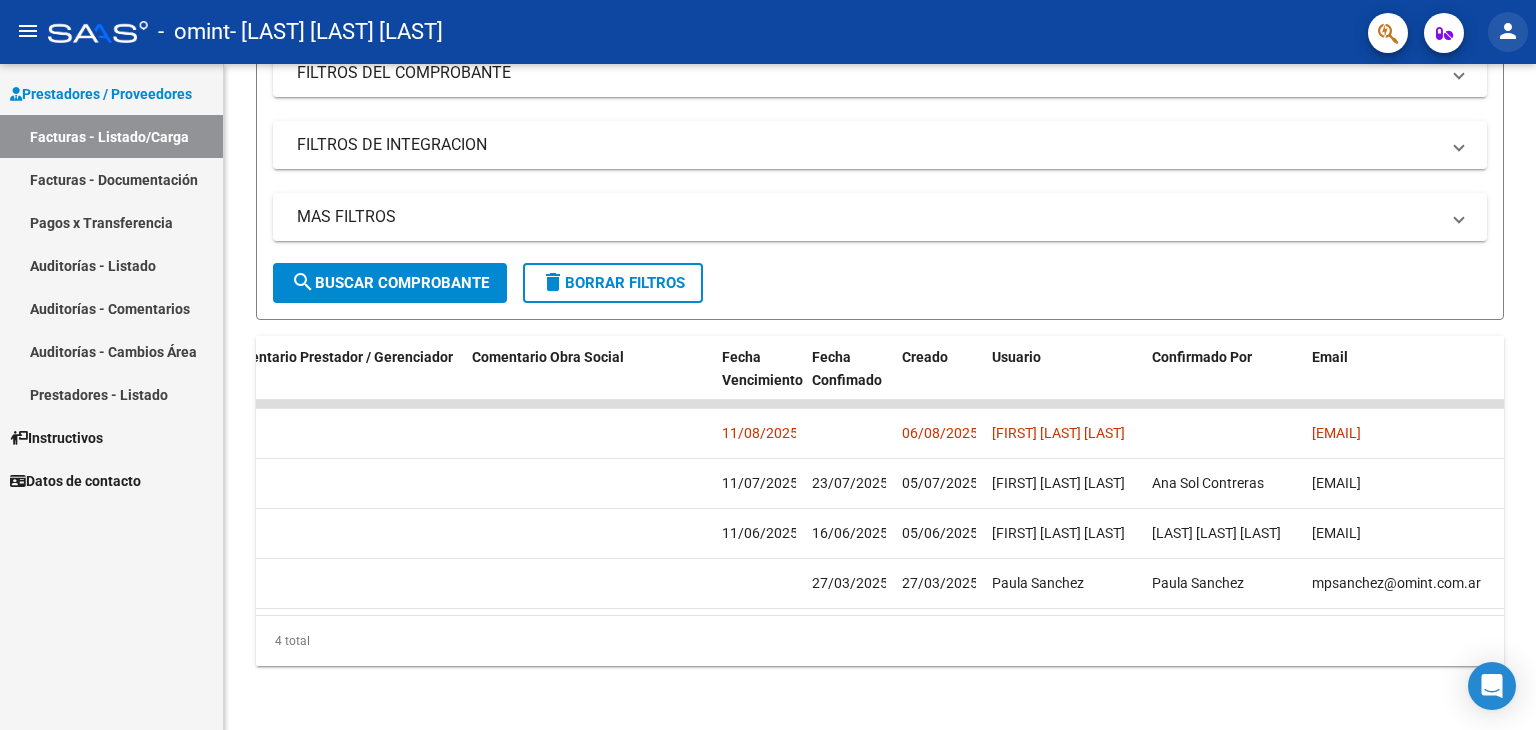click on "person" 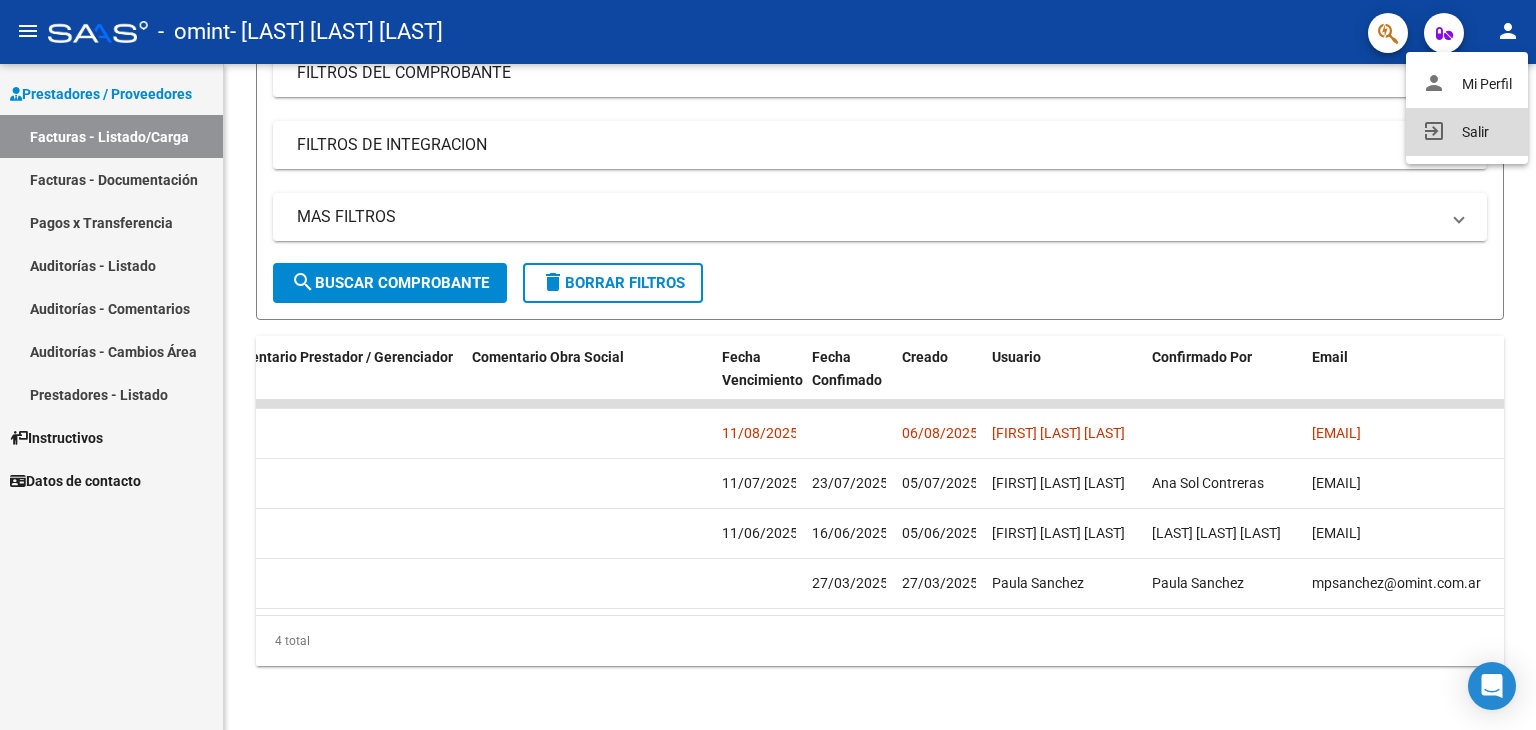 click on "exit_to_app  Salir" at bounding box center (1467, 132) 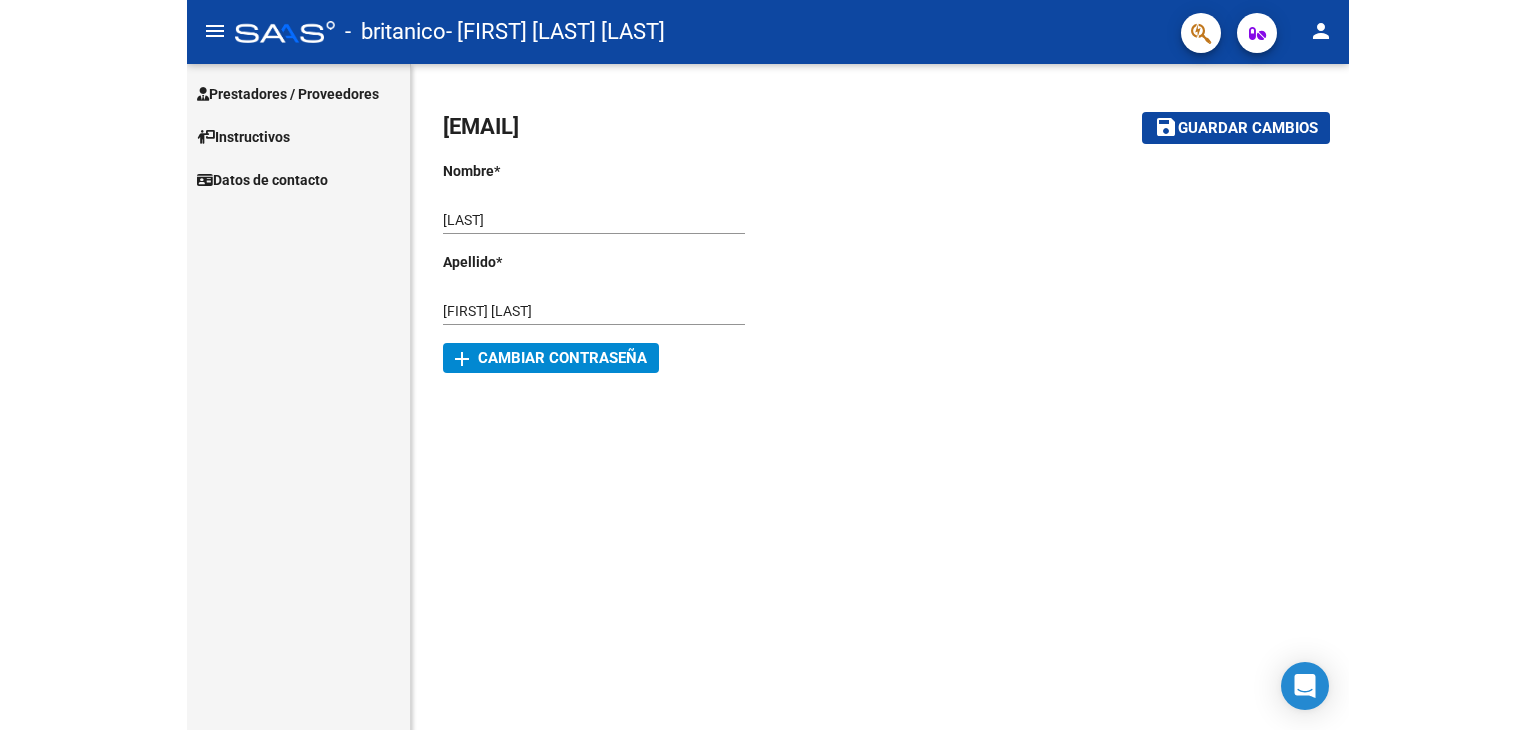 scroll, scrollTop: 0, scrollLeft: 0, axis: both 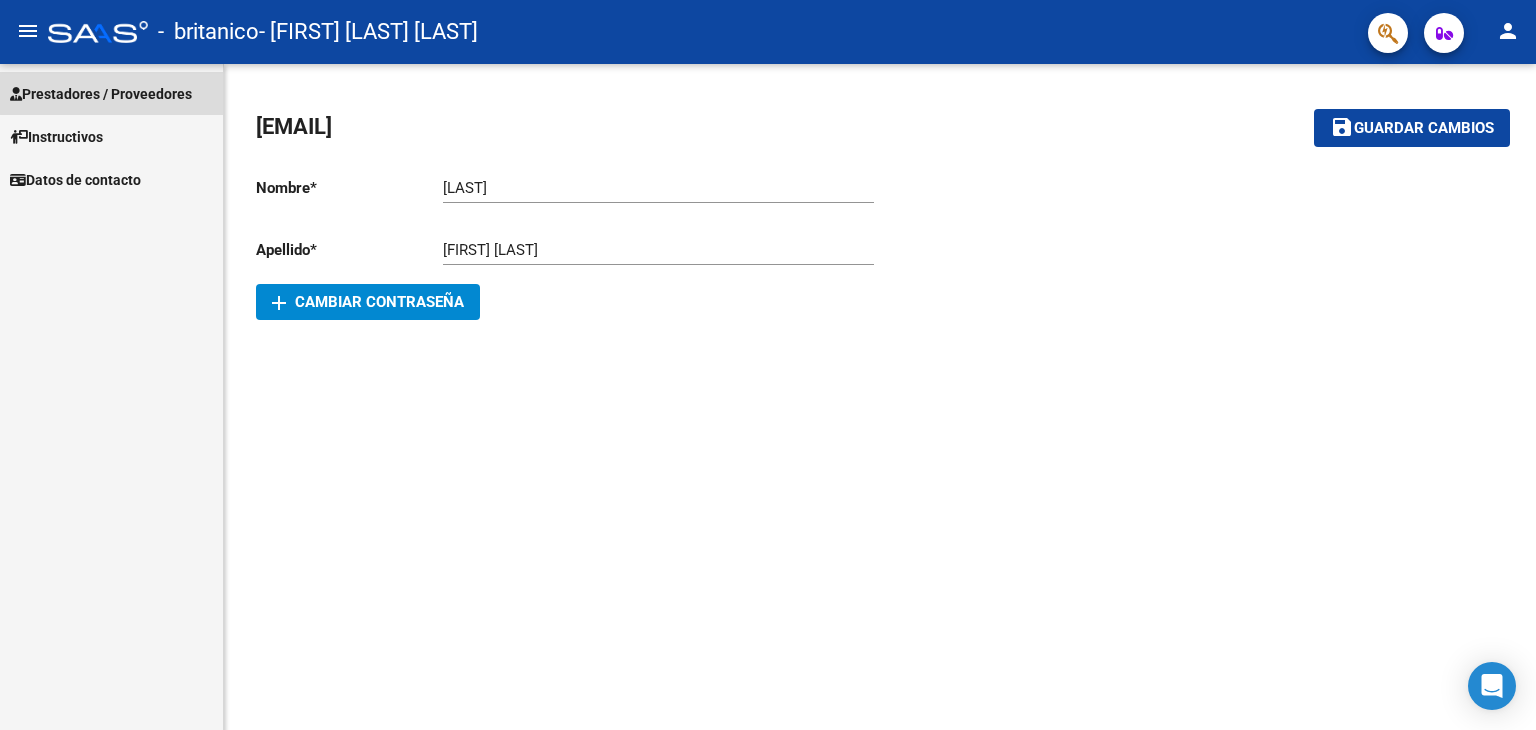 click on "Prestadores / Proveedores" at bounding box center (101, 94) 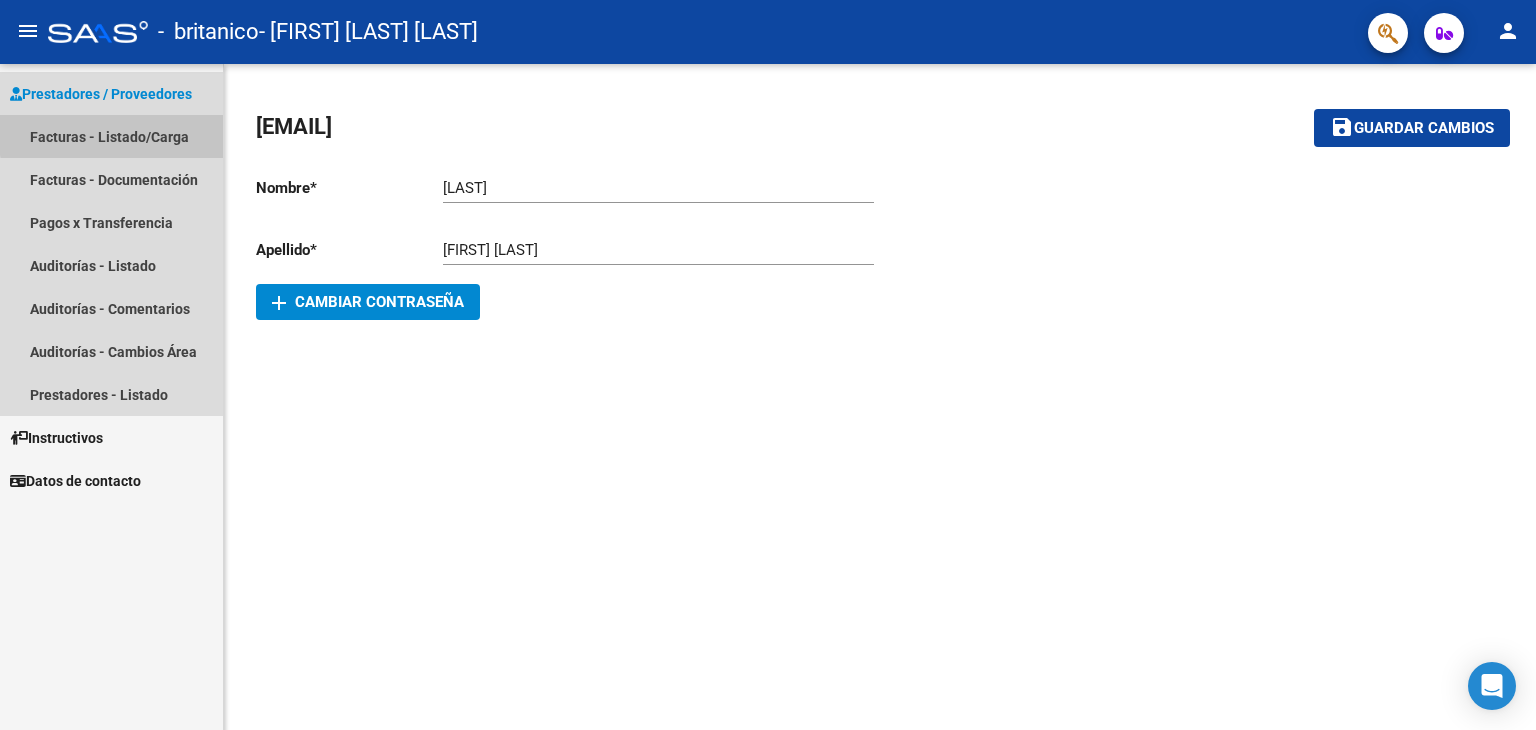 click on "Facturas - Listado/Carga" at bounding box center (111, 136) 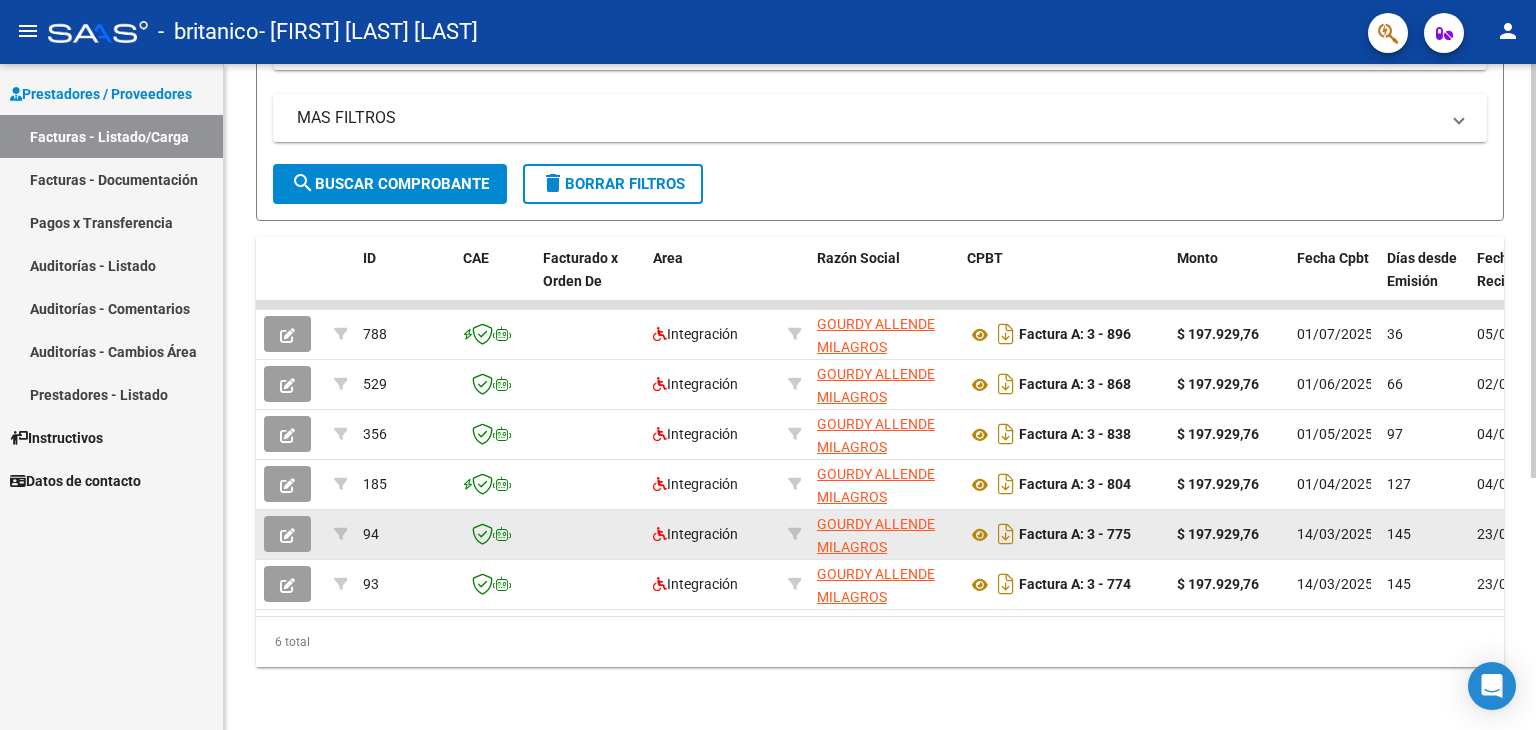 scroll, scrollTop: 405, scrollLeft: 0, axis: vertical 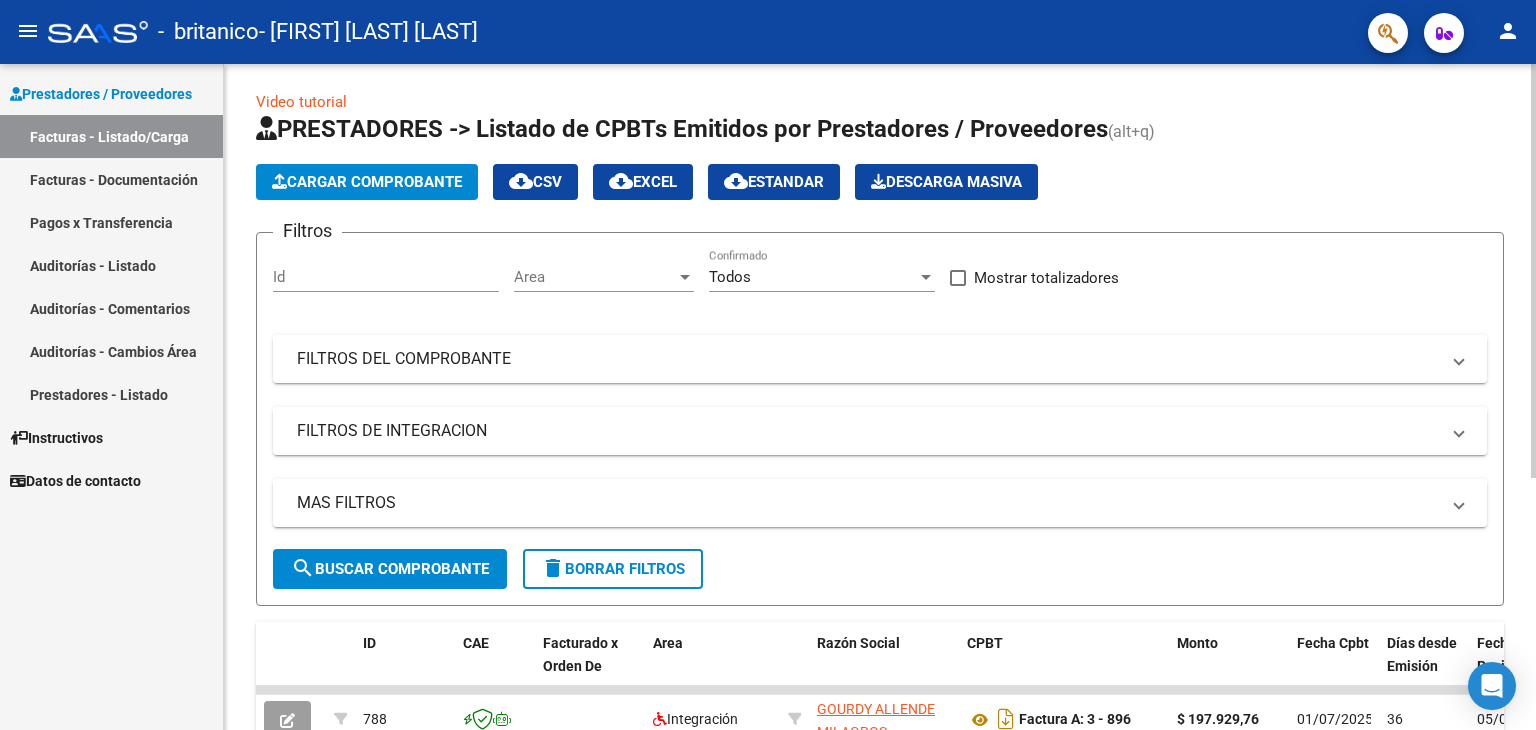 click on "Cargar Comprobante" 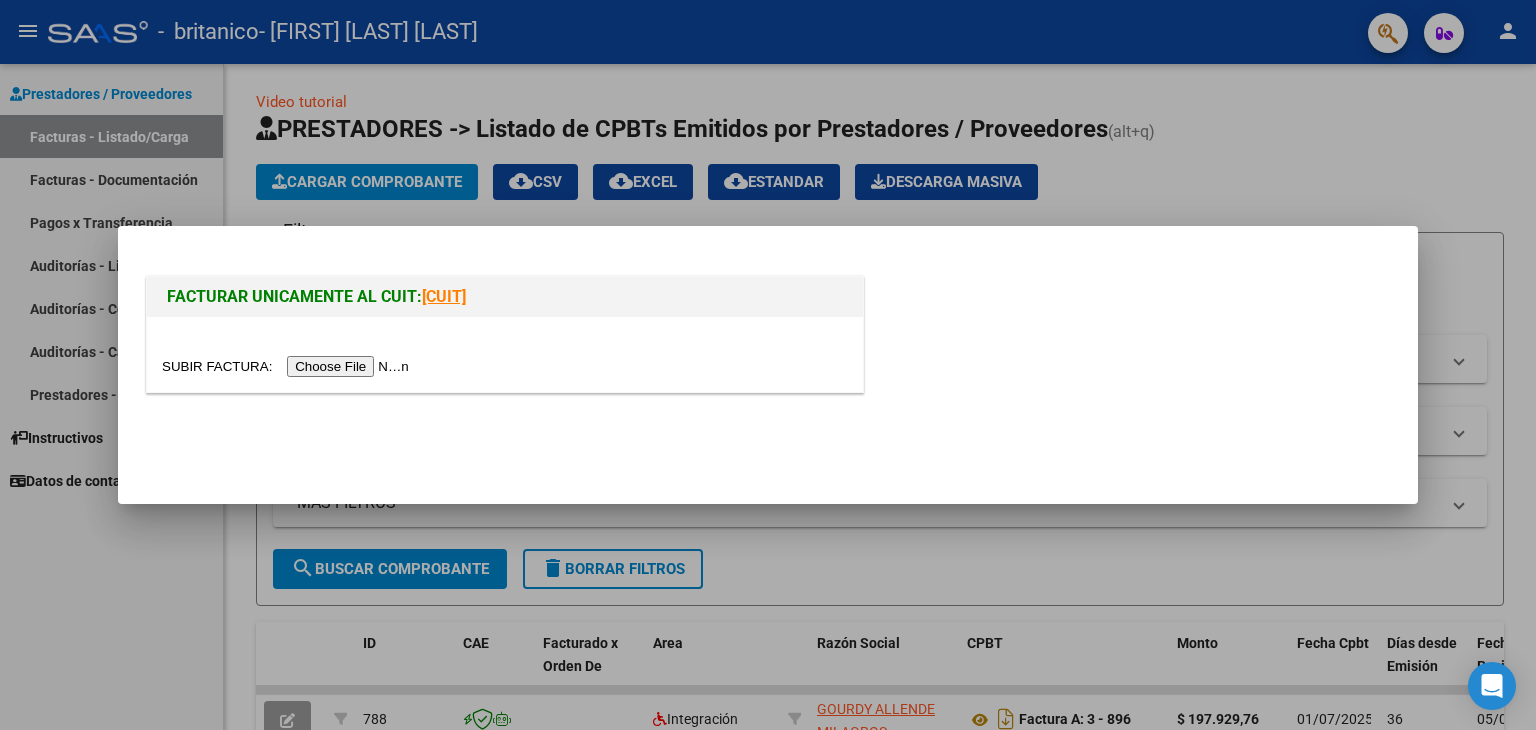 click at bounding box center (288, 366) 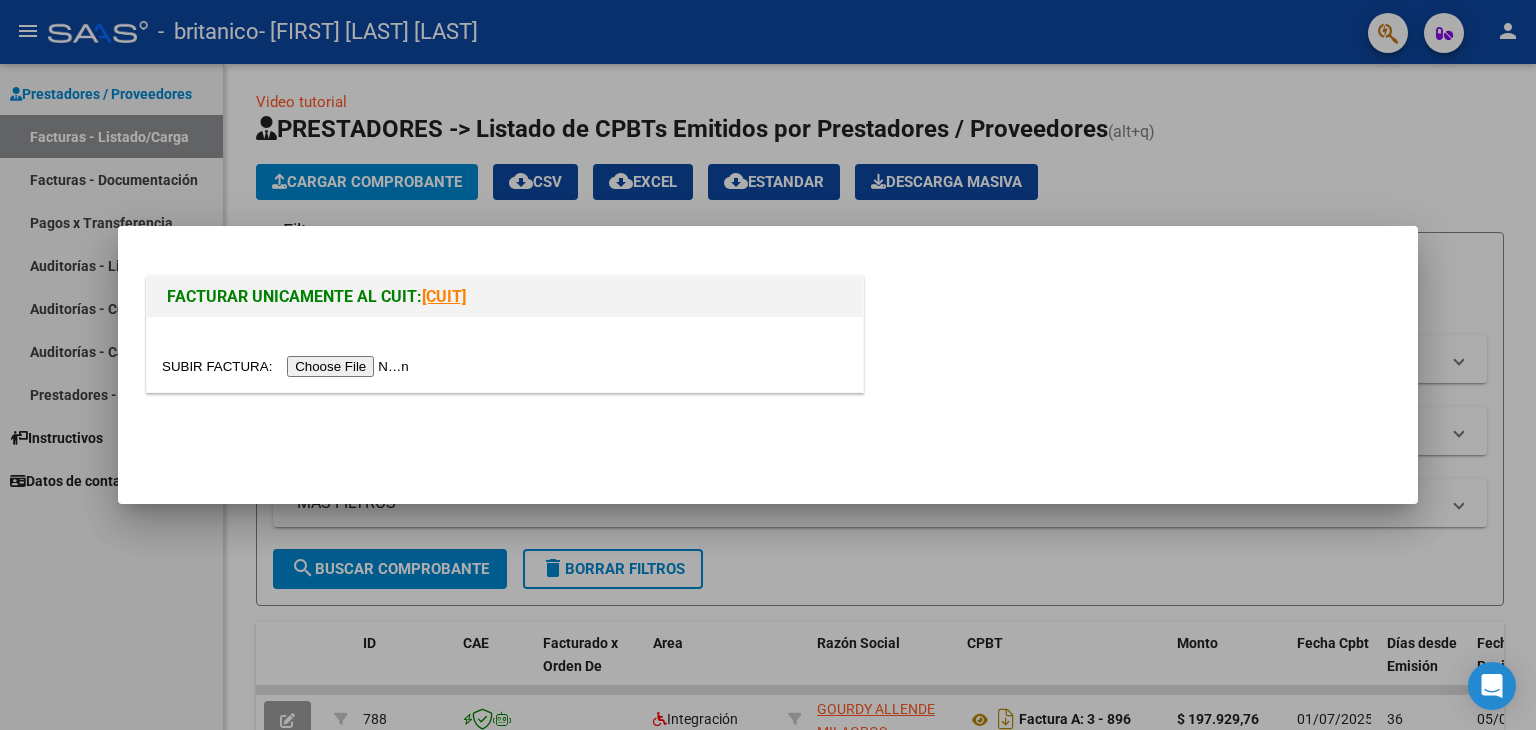 click at bounding box center (768, 365) 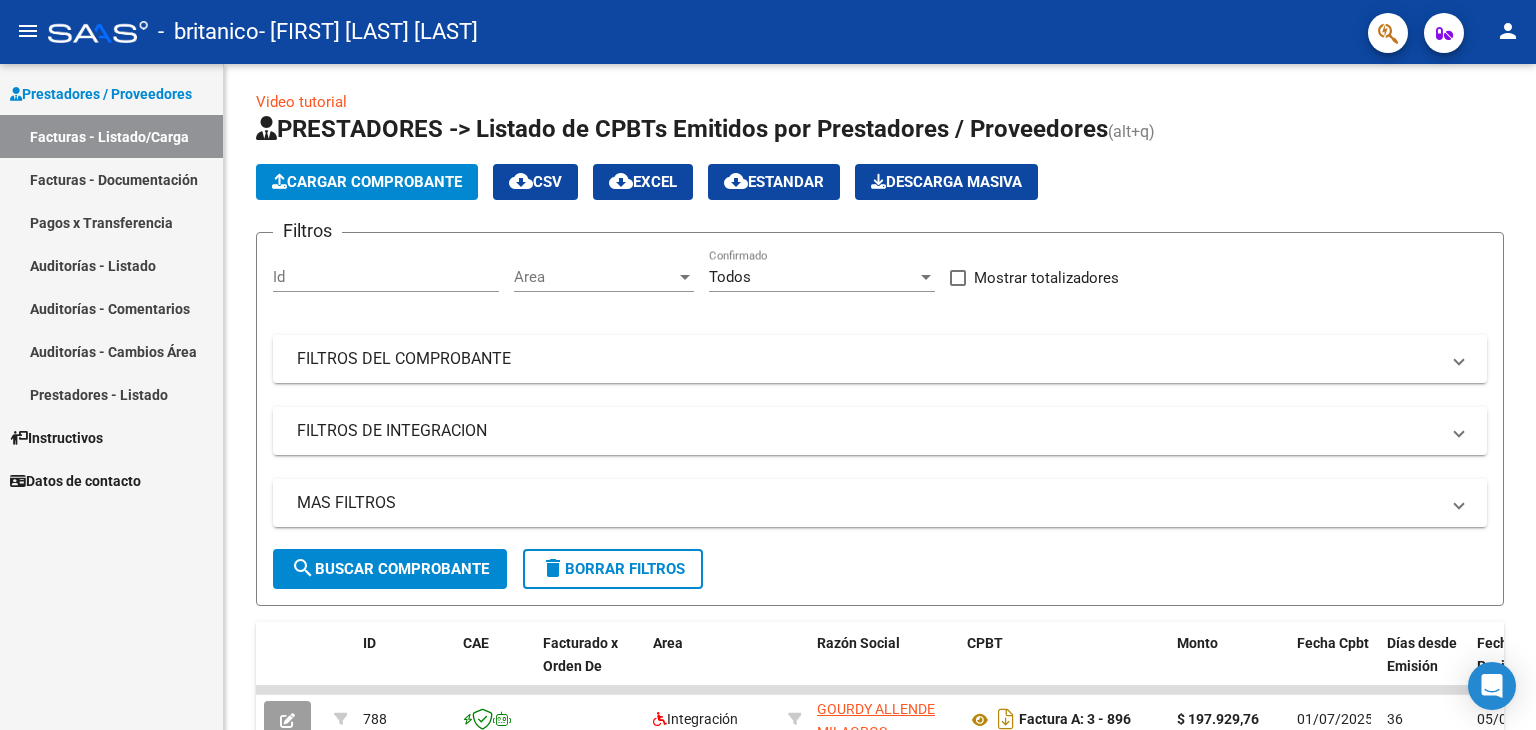 click on "person" 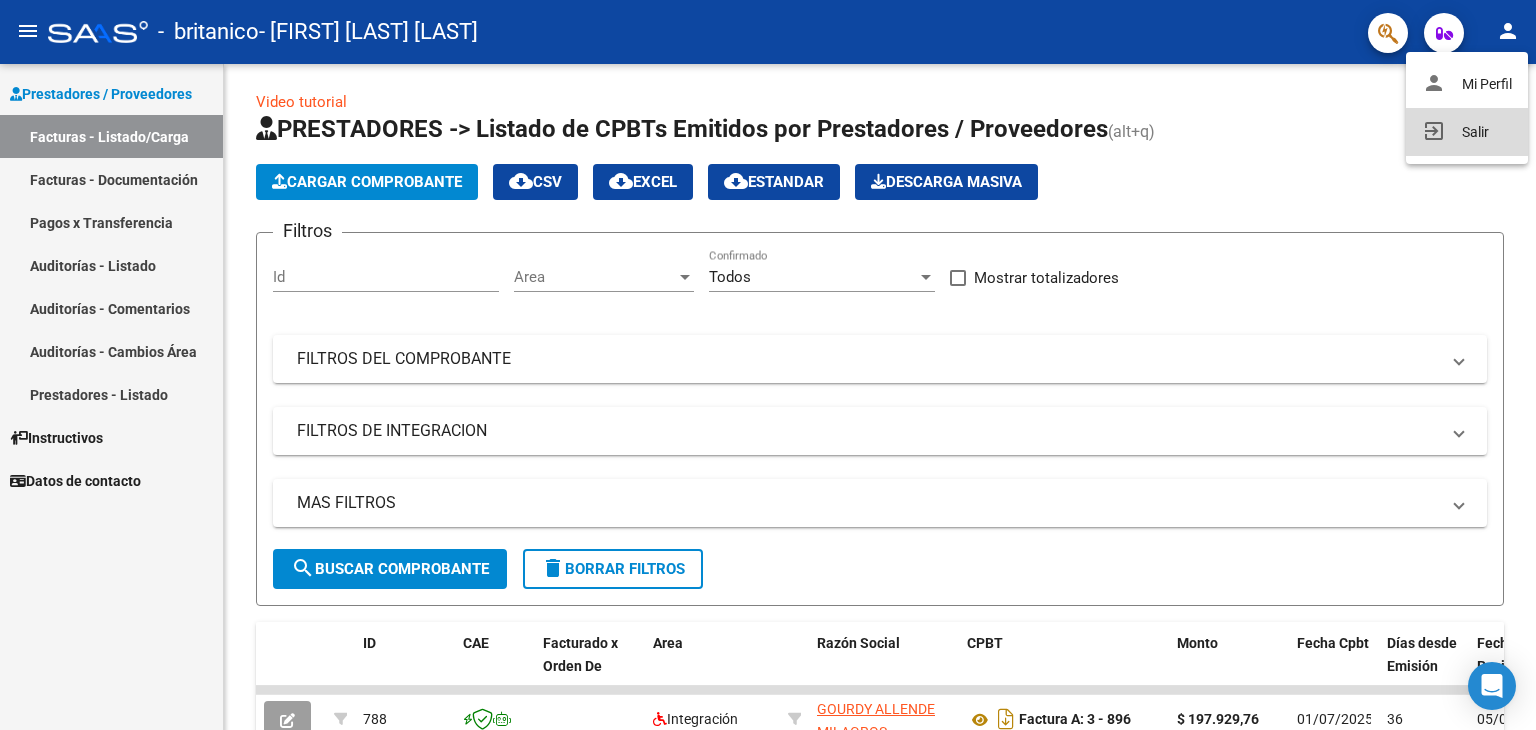 click on "exit_to_app  Salir" at bounding box center [1467, 132] 